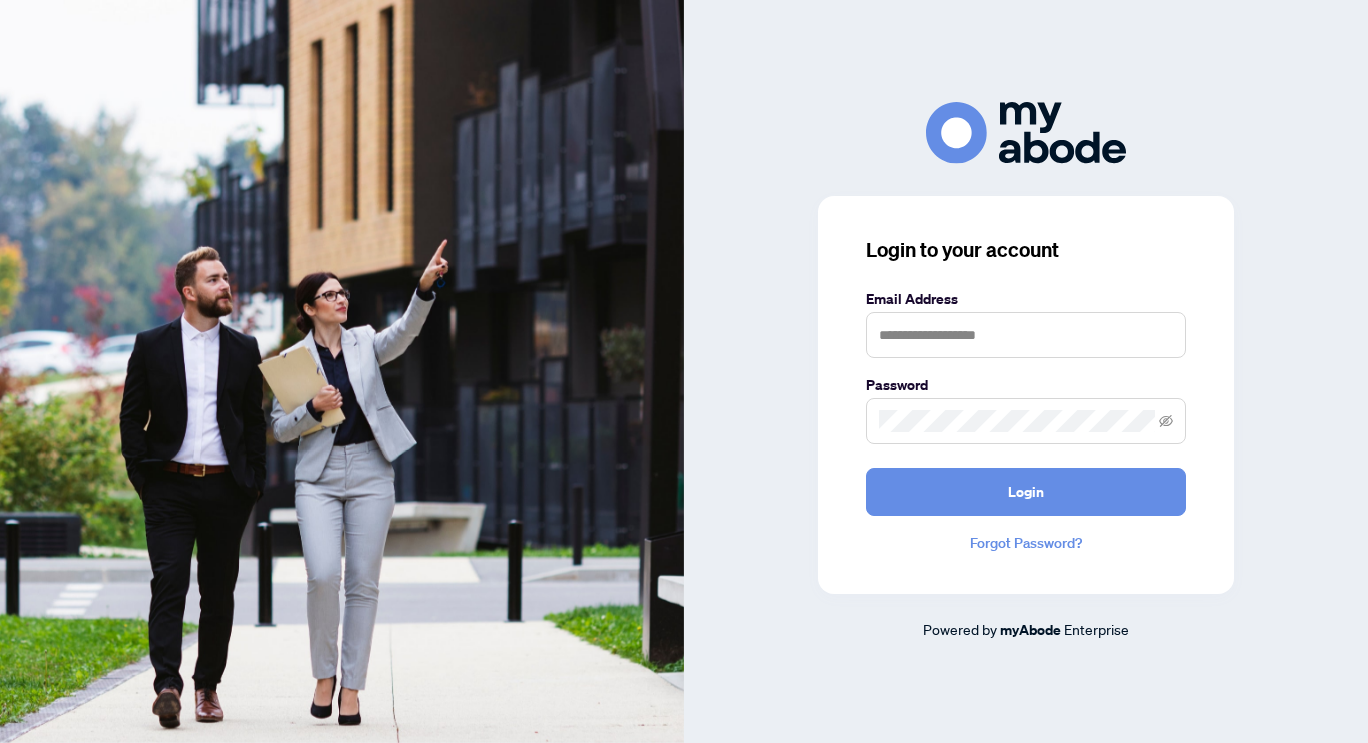 scroll, scrollTop: 0, scrollLeft: 0, axis: both 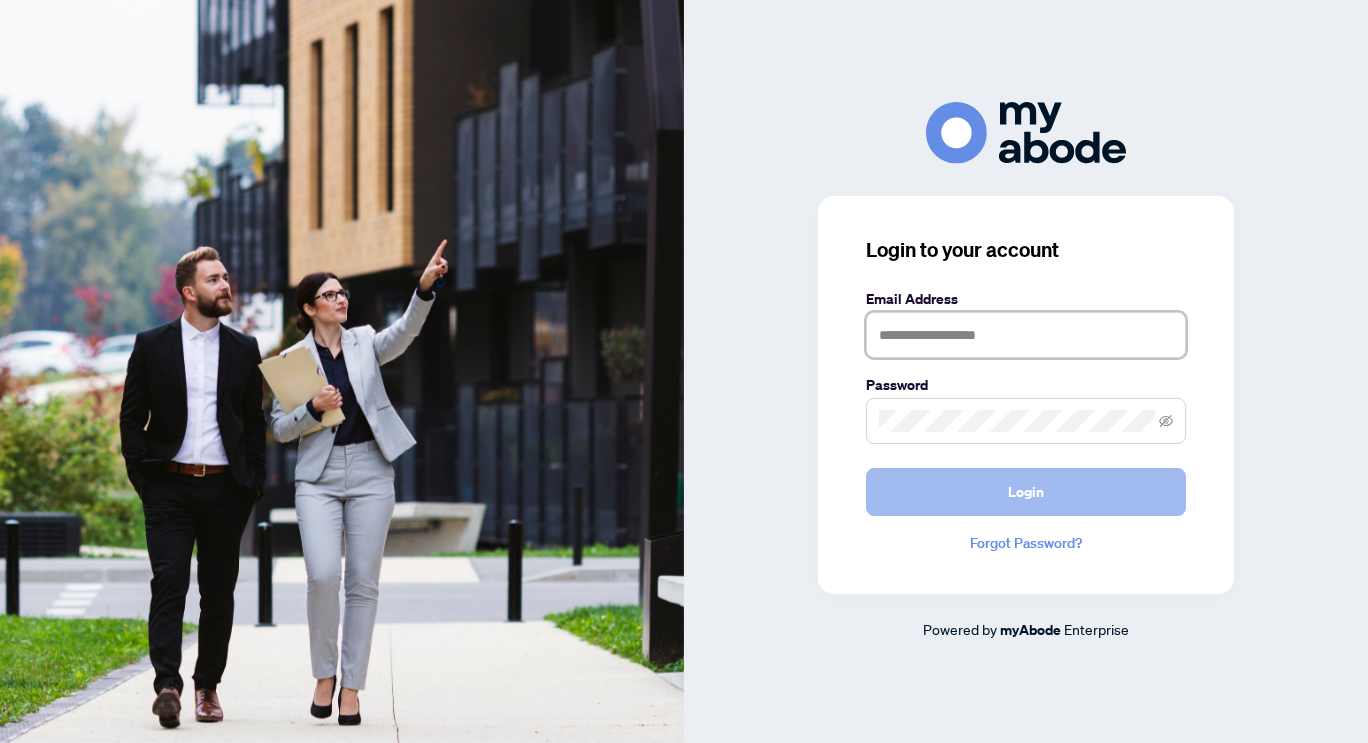 type on "**********" 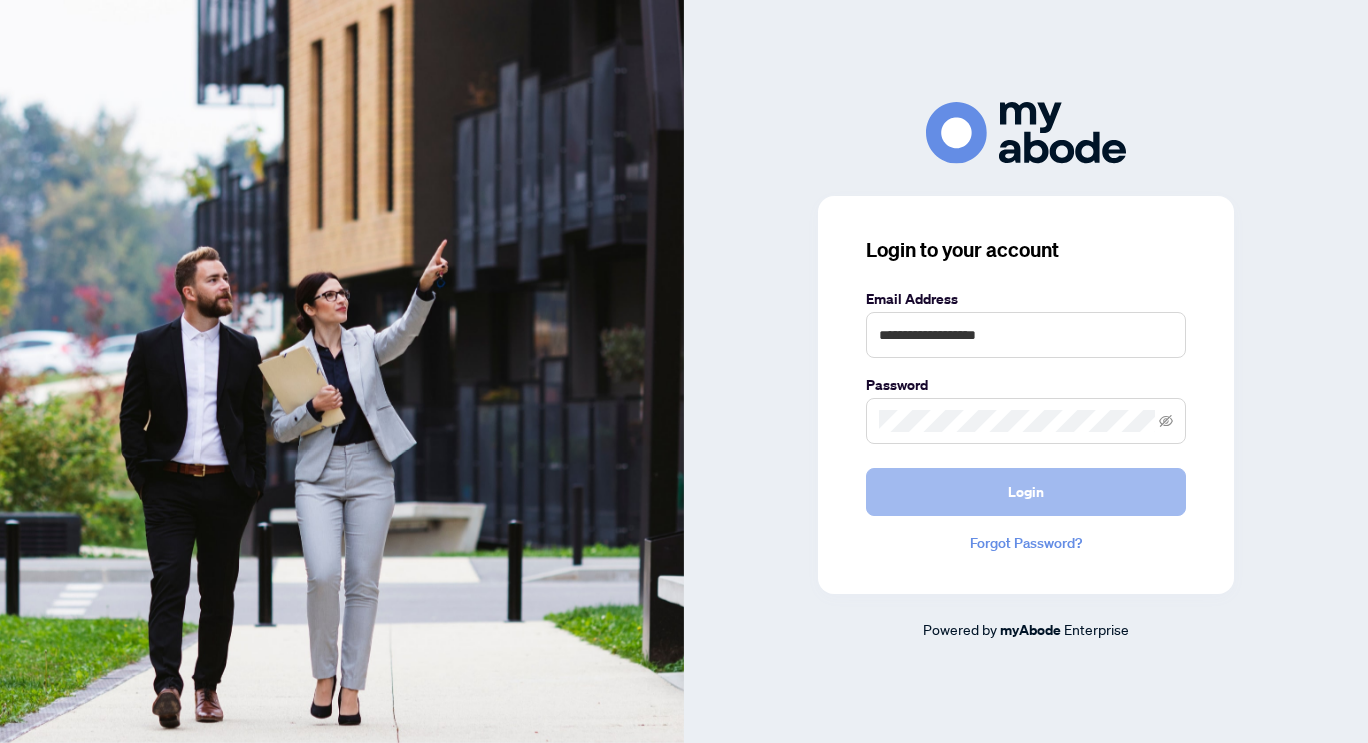 click on "Login" at bounding box center [1026, 492] 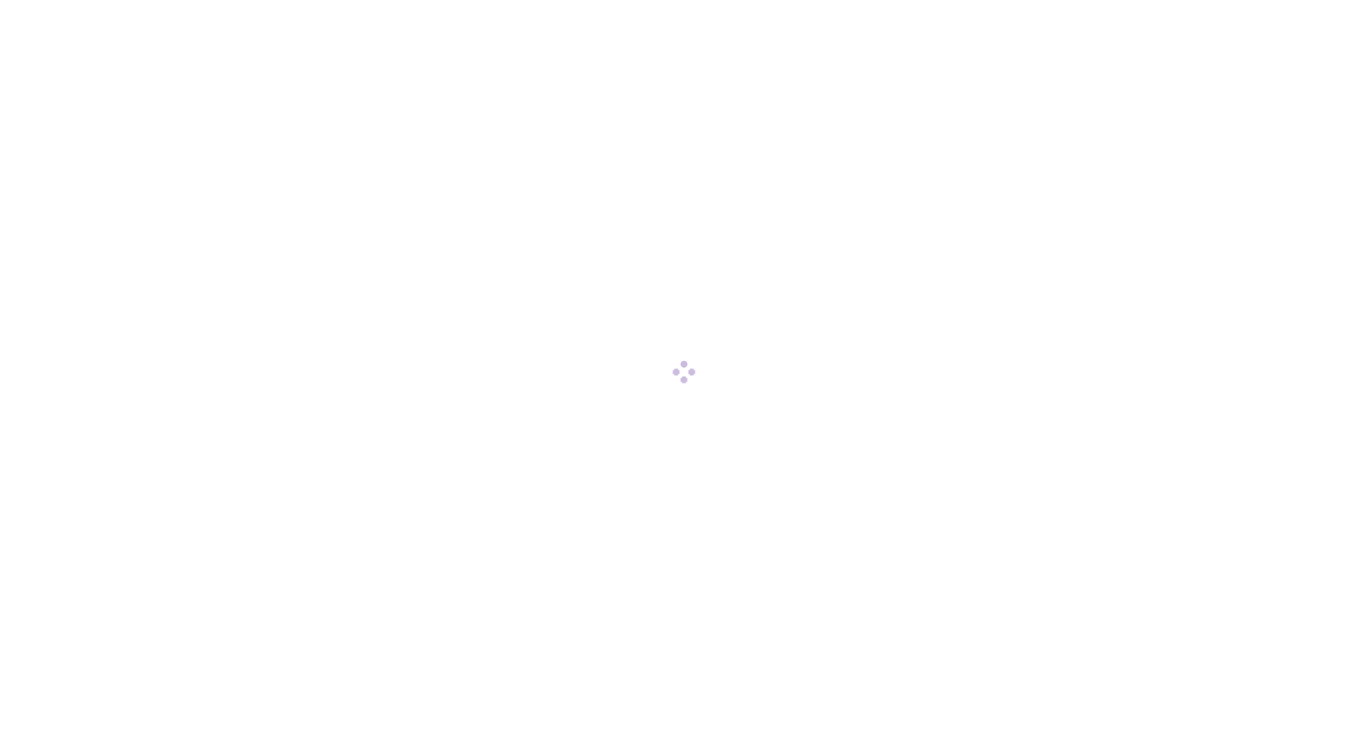 scroll, scrollTop: 0, scrollLeft: 0, axis: both 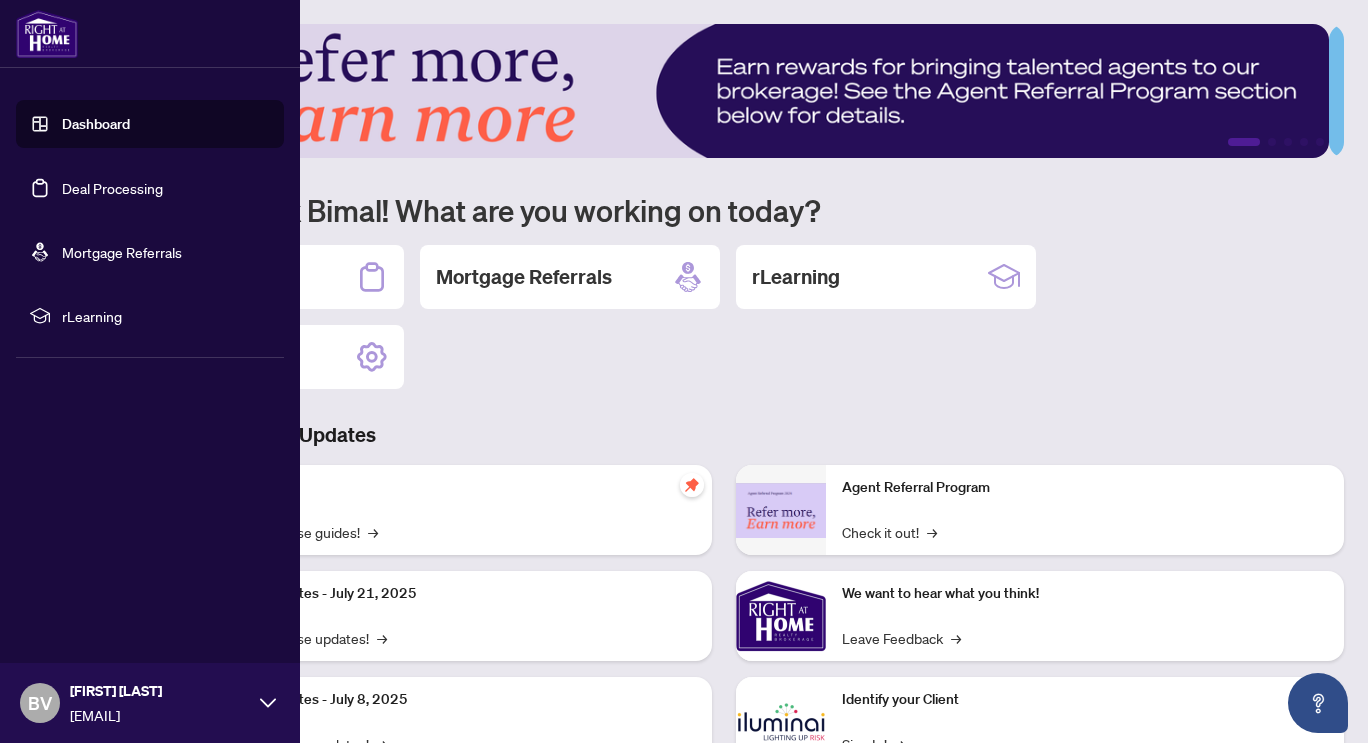click on "Deal Processing" at bounding box center [112, 188] 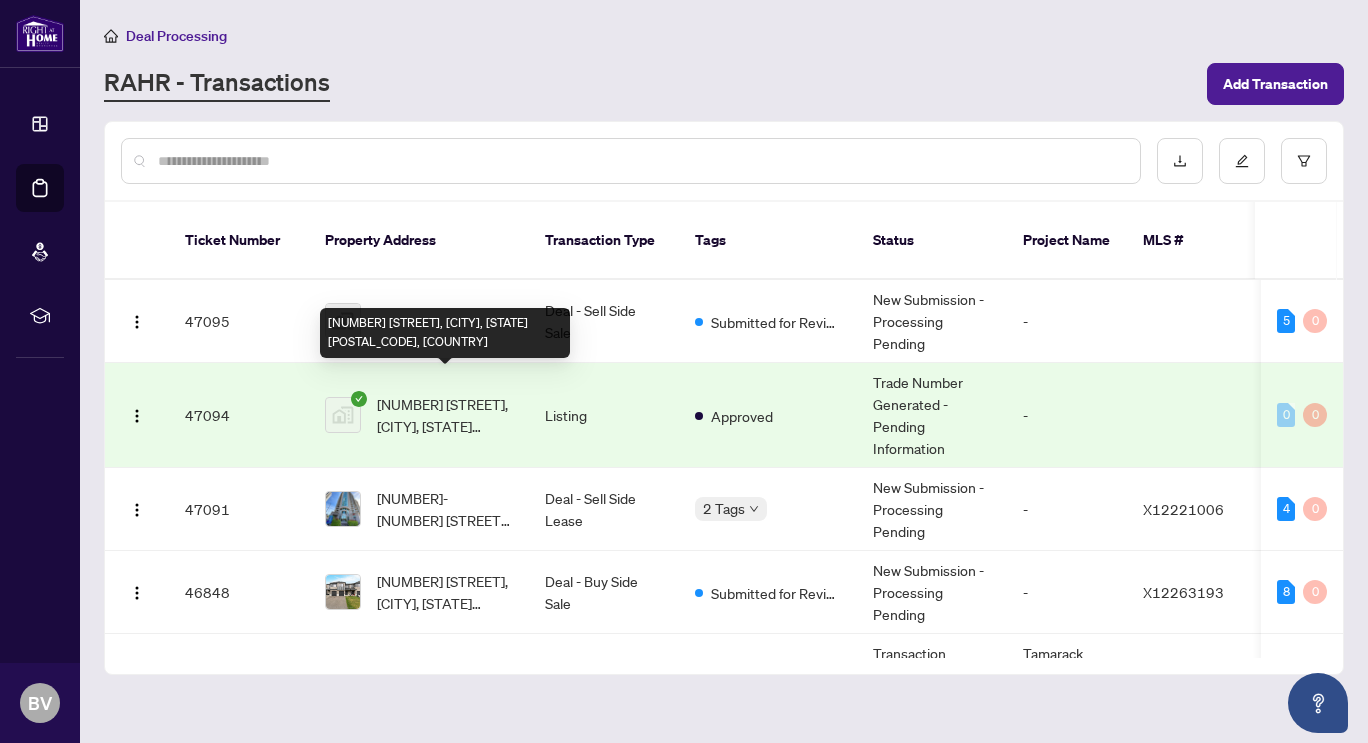 click on "[NUMBER] [STREET], [CITY], [STATE] [POSTAL_CODE], [COUNTRY]" at bounding box center [445, 415] 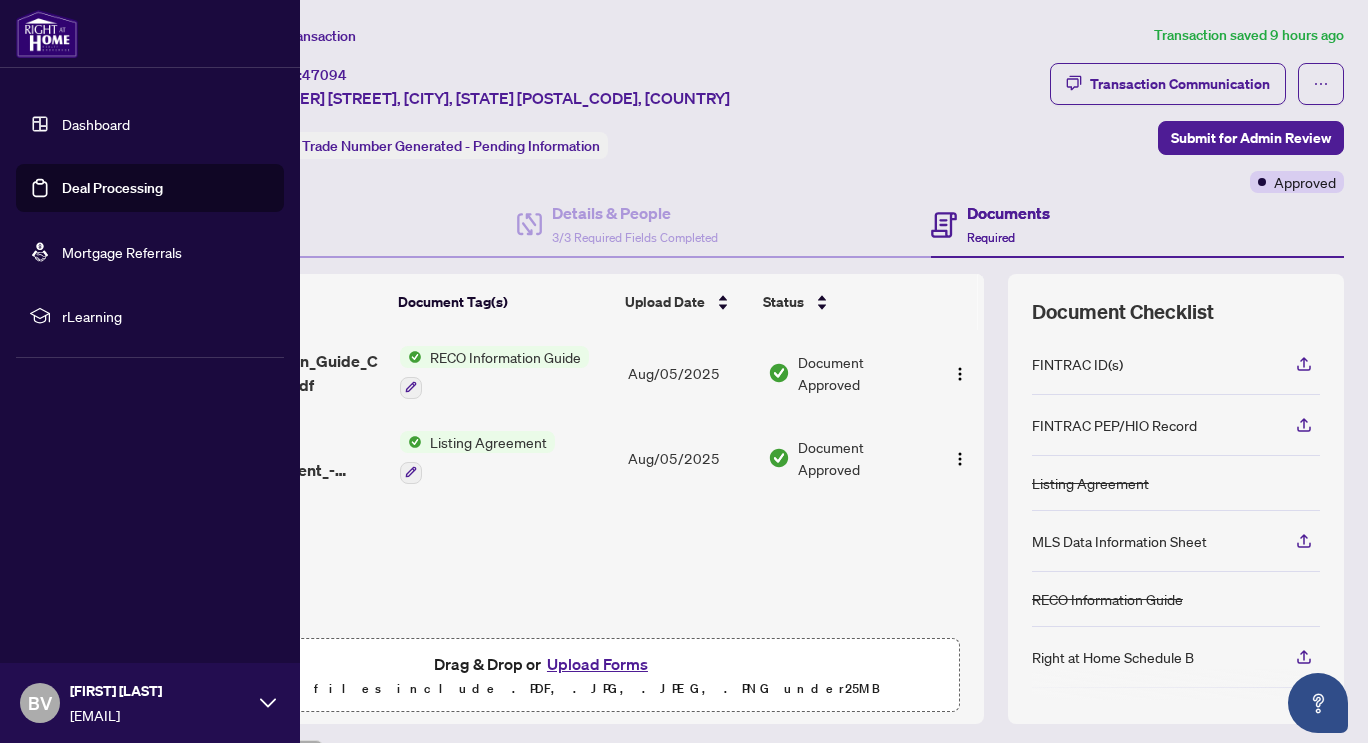 click on "Deal Processing" at bounding box center (112, 188) 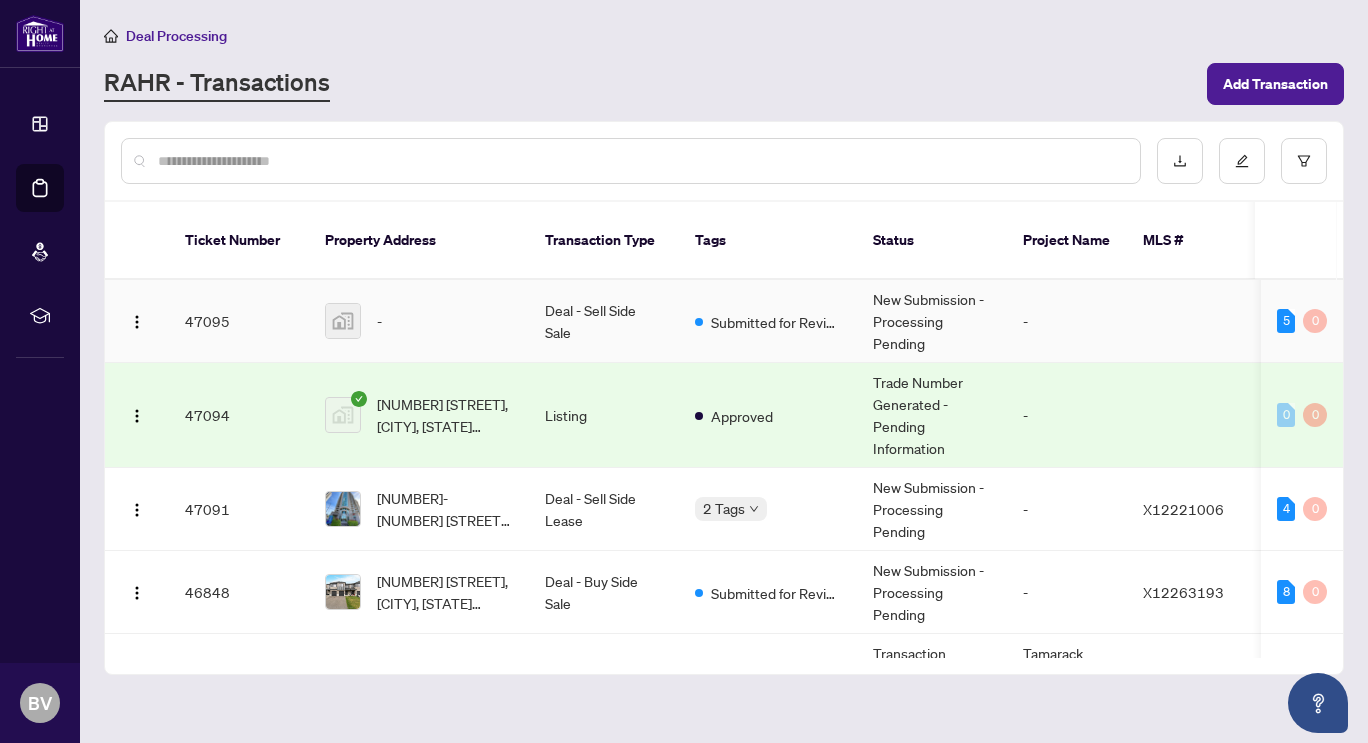 click on "-" at bounding box center [419, 321] 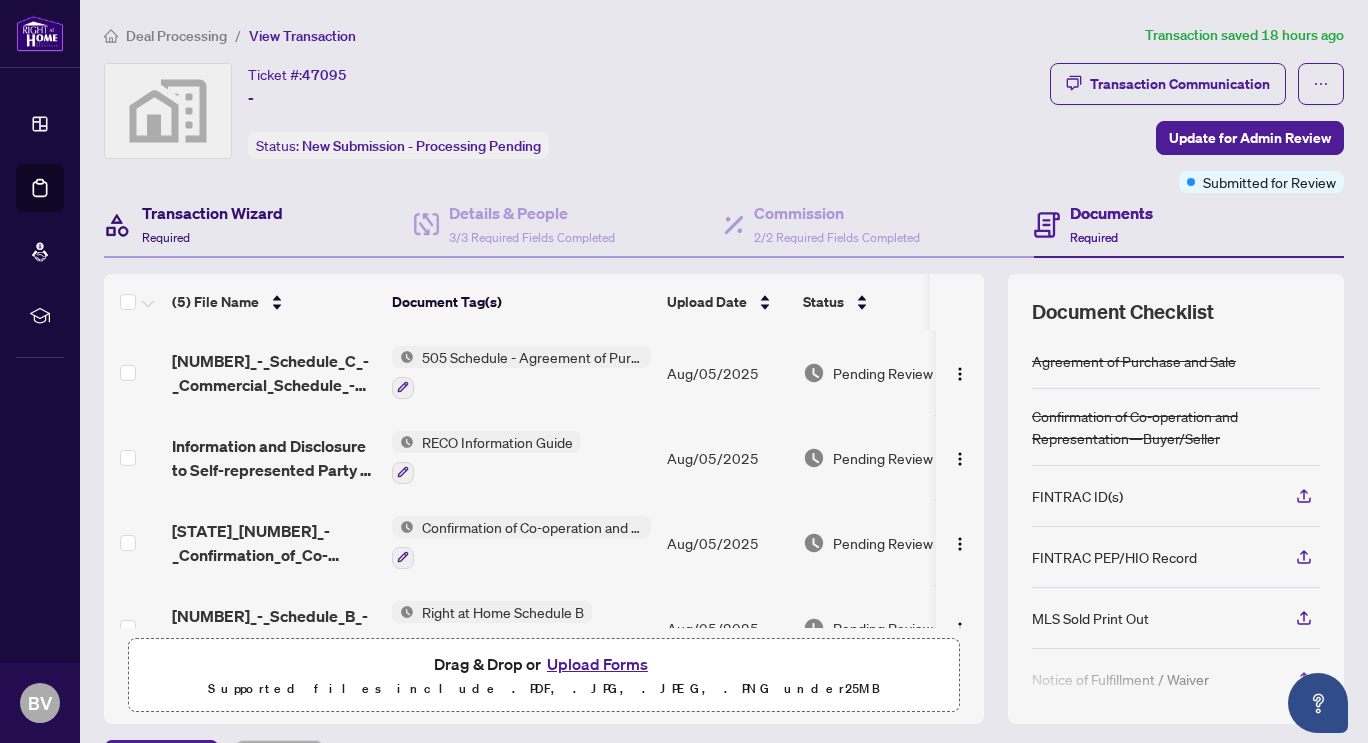 click on "Transaction Wizard" at bounding box center [212, 213] 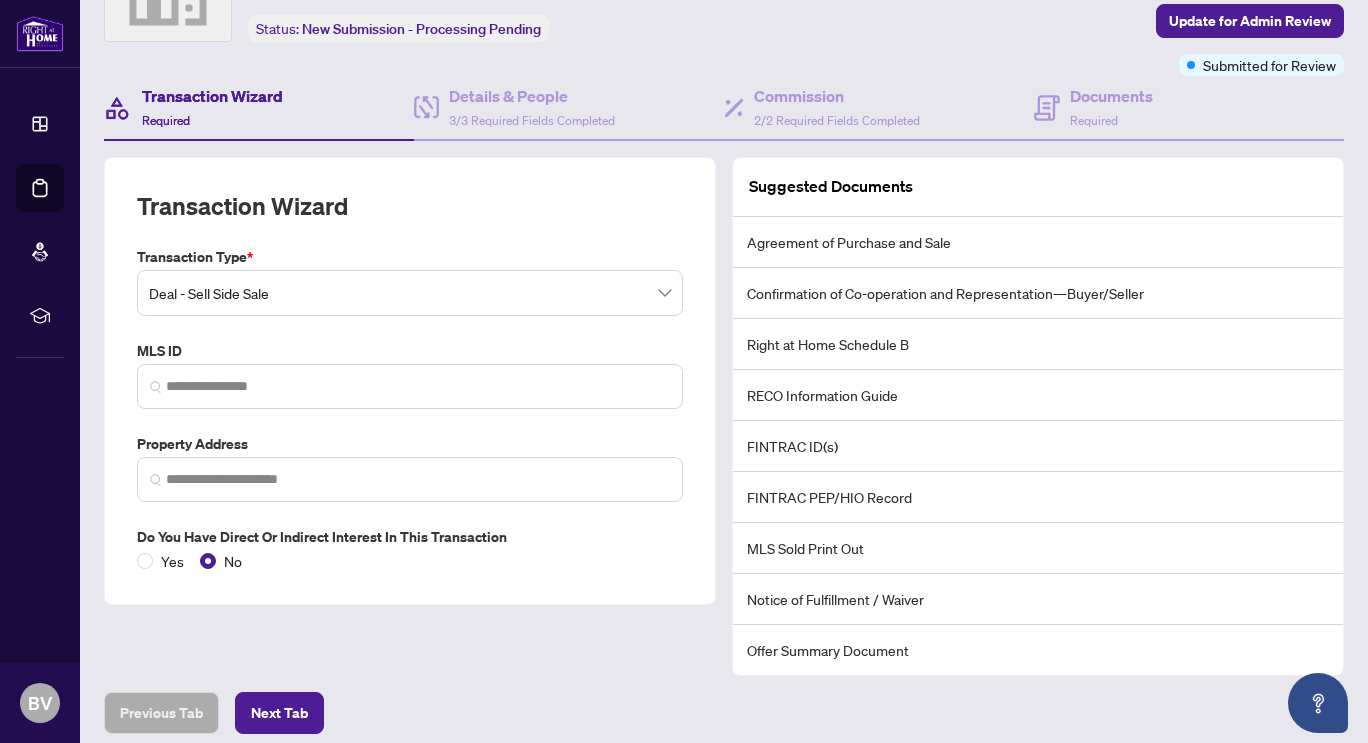 scroll, scrollTop: 199, scrollLeft: 0, axis: vertical 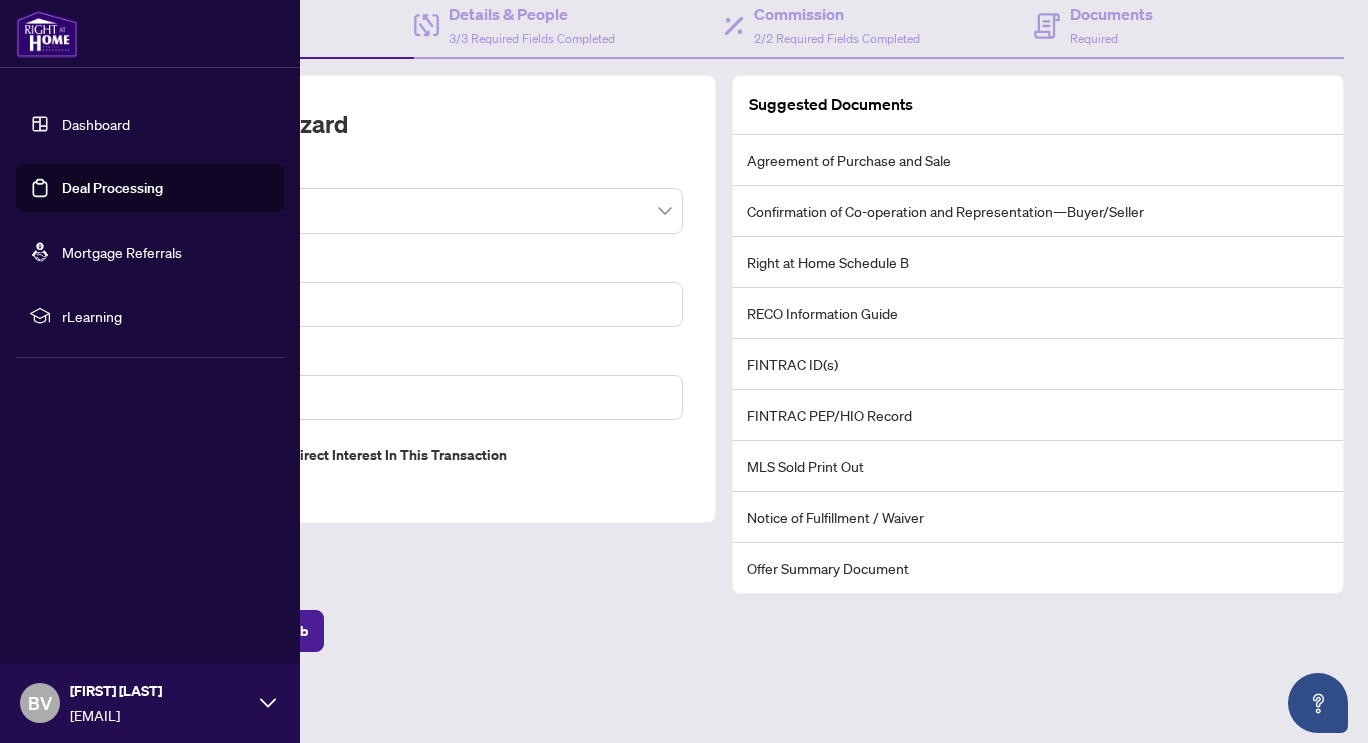click on "Deal Processing" at bounding box center [112, 188] 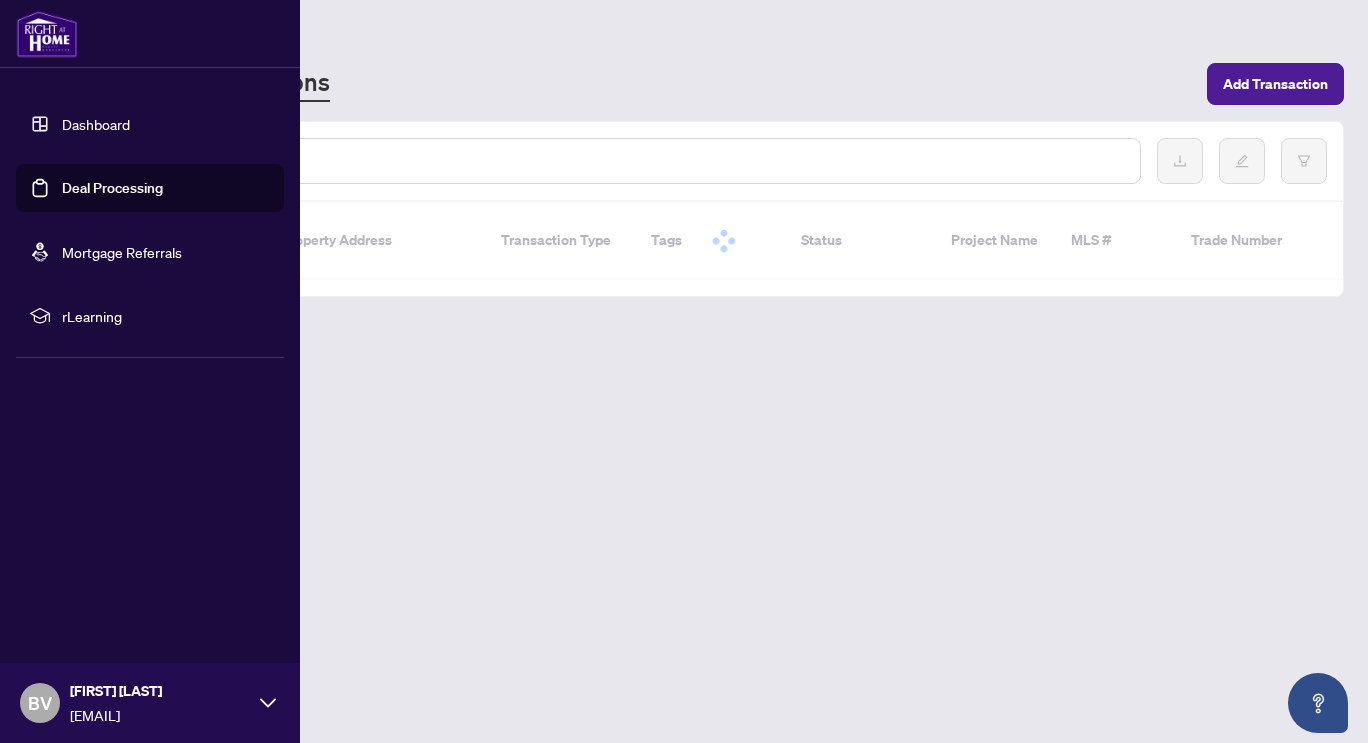 scroll, scrollTop: 0, scrollLeft: 0, axis: both 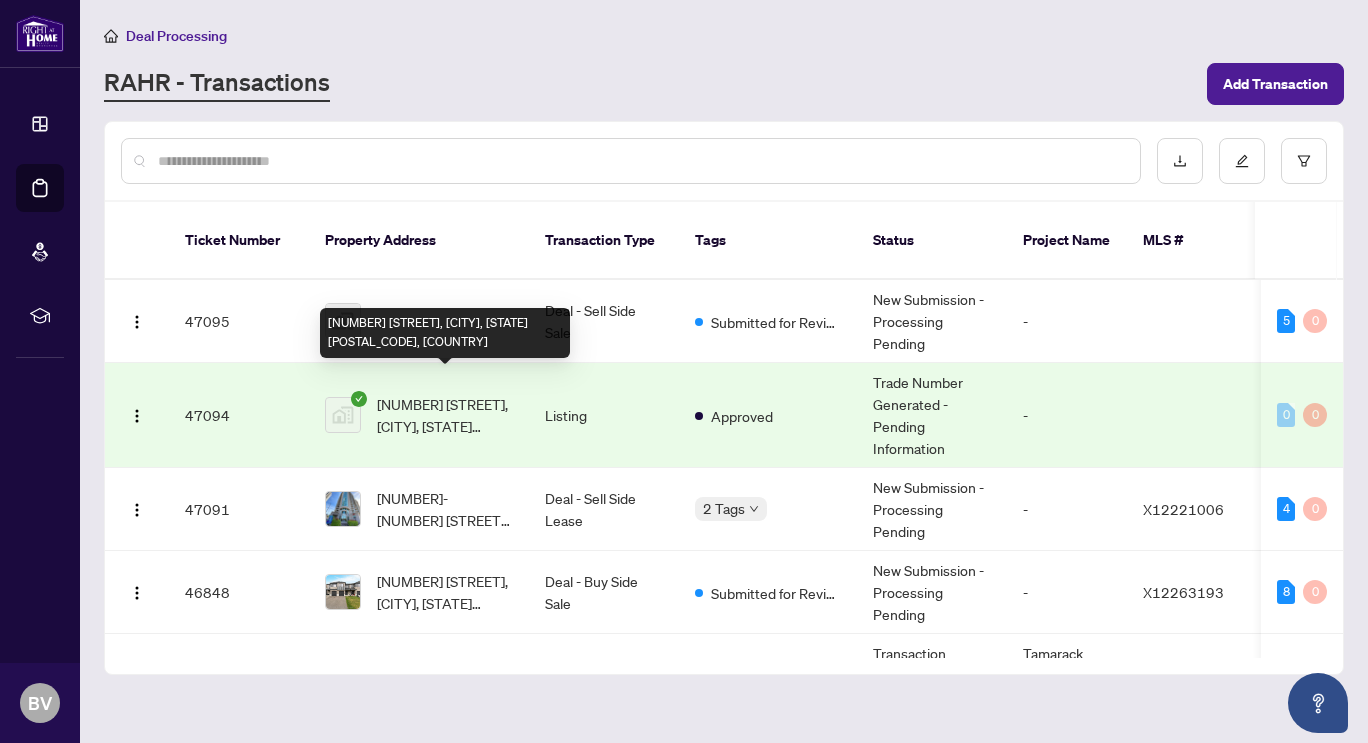 click on "[NUMBER] [STREET], [CITY], [STATE] [POSTAL_CODE], [COUNTRY]" at bounding box center [445, 415] 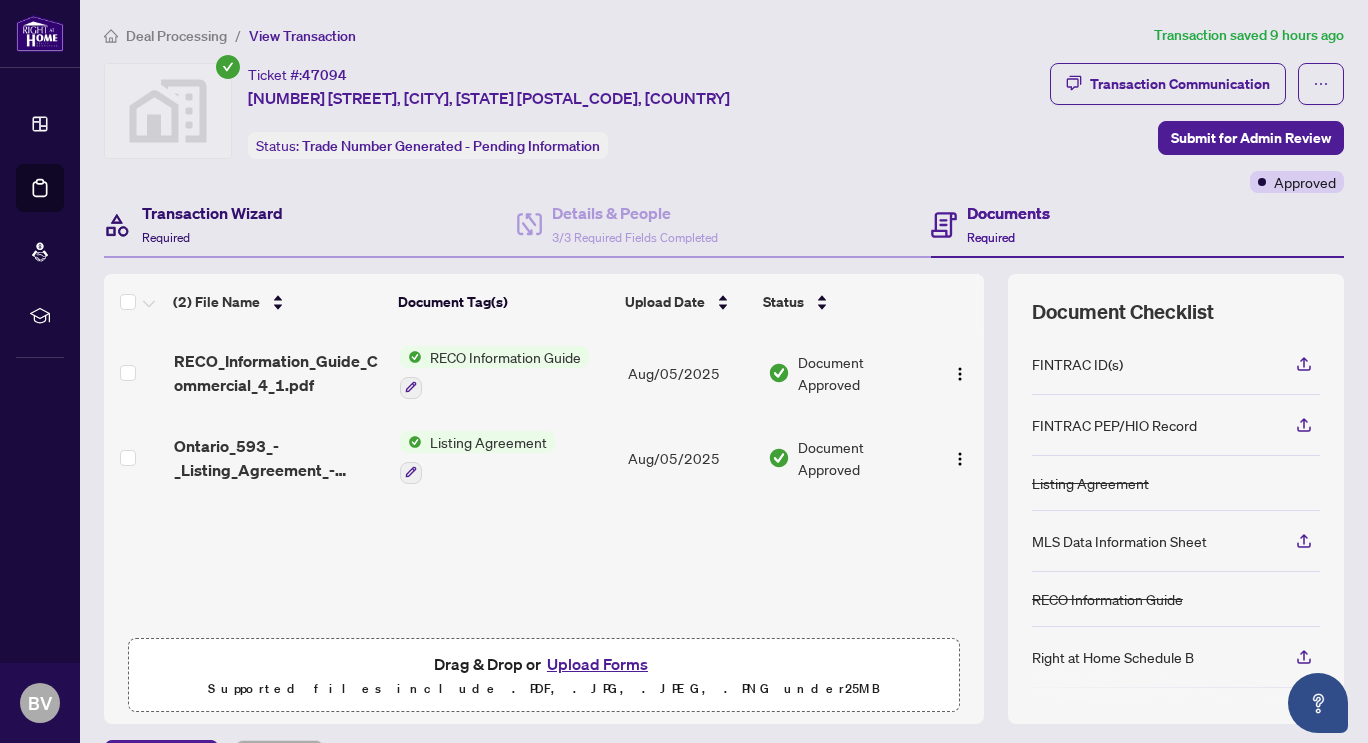 click on "Transaction Wizard" at bounding box center [212, 213] 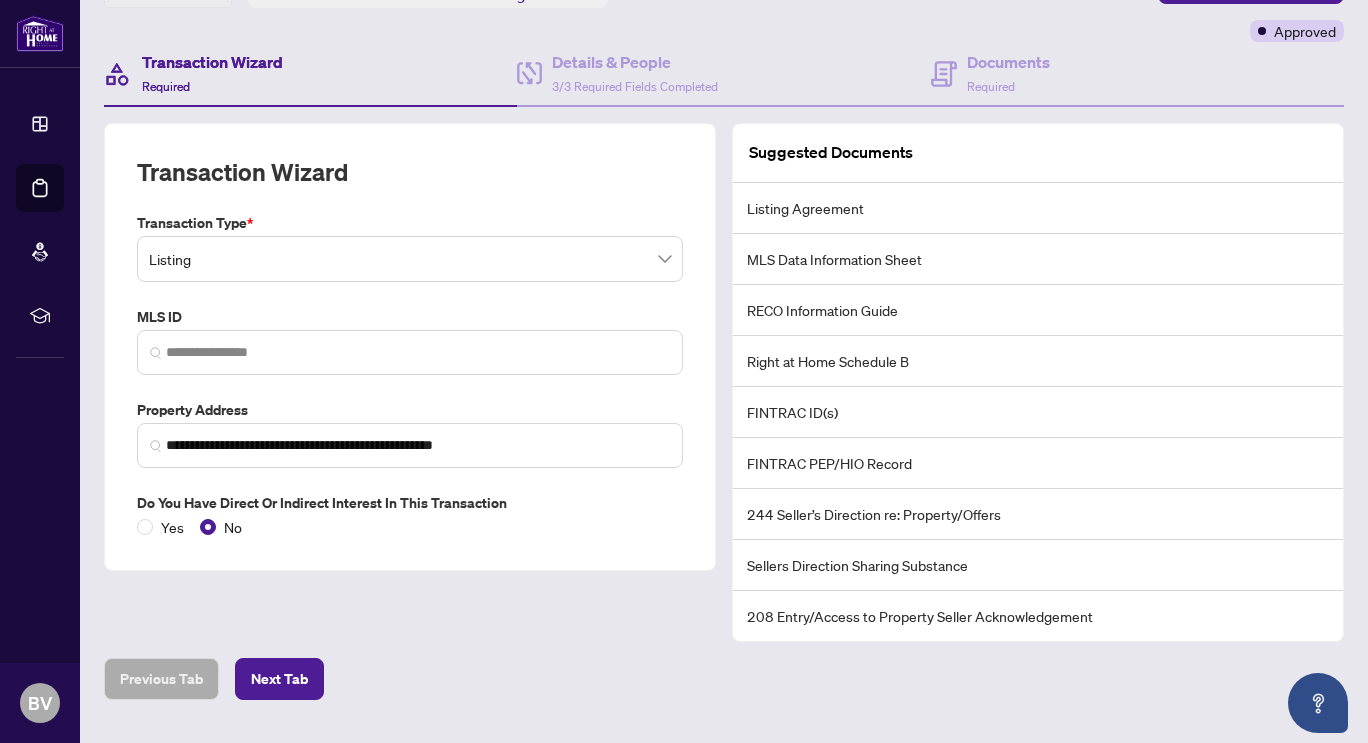 scroll, scrollTop: 199, scrollLeft: 0, axis: vertical 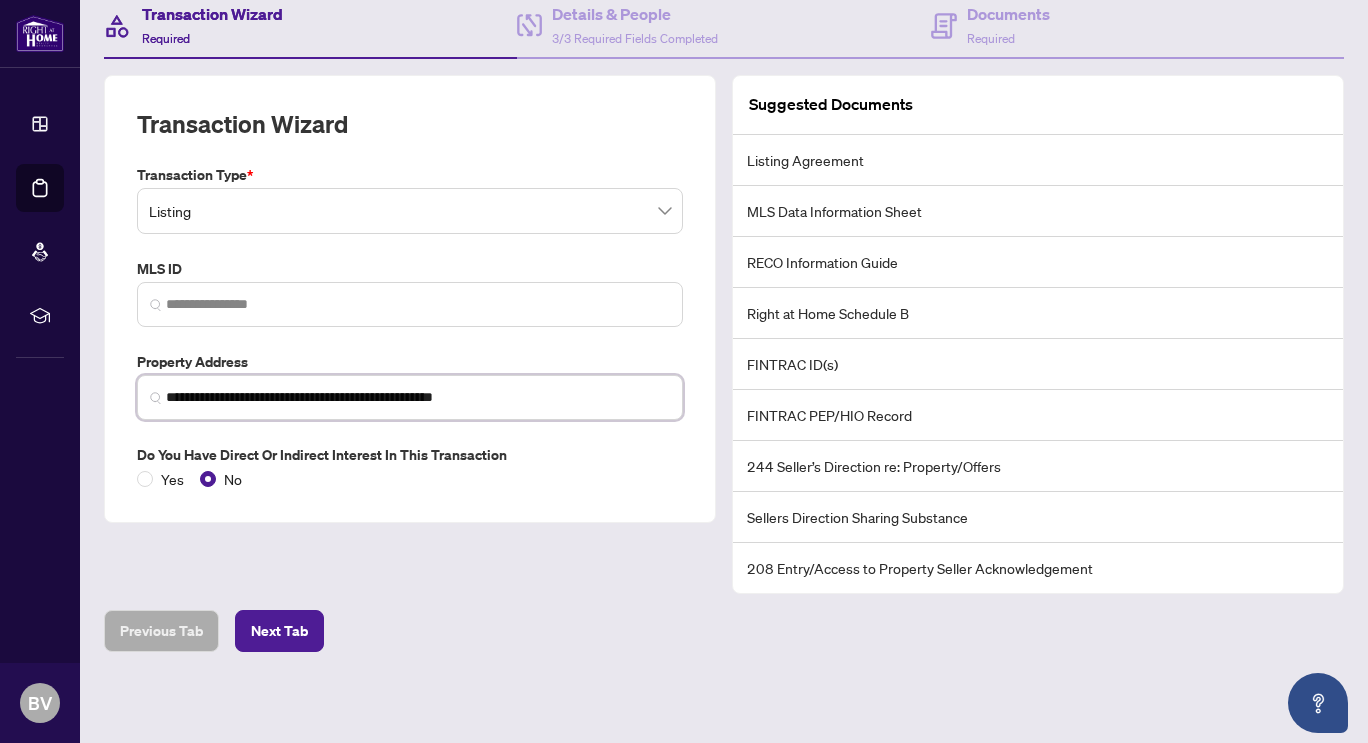 click on "**********" at bounding box center [418, 397] 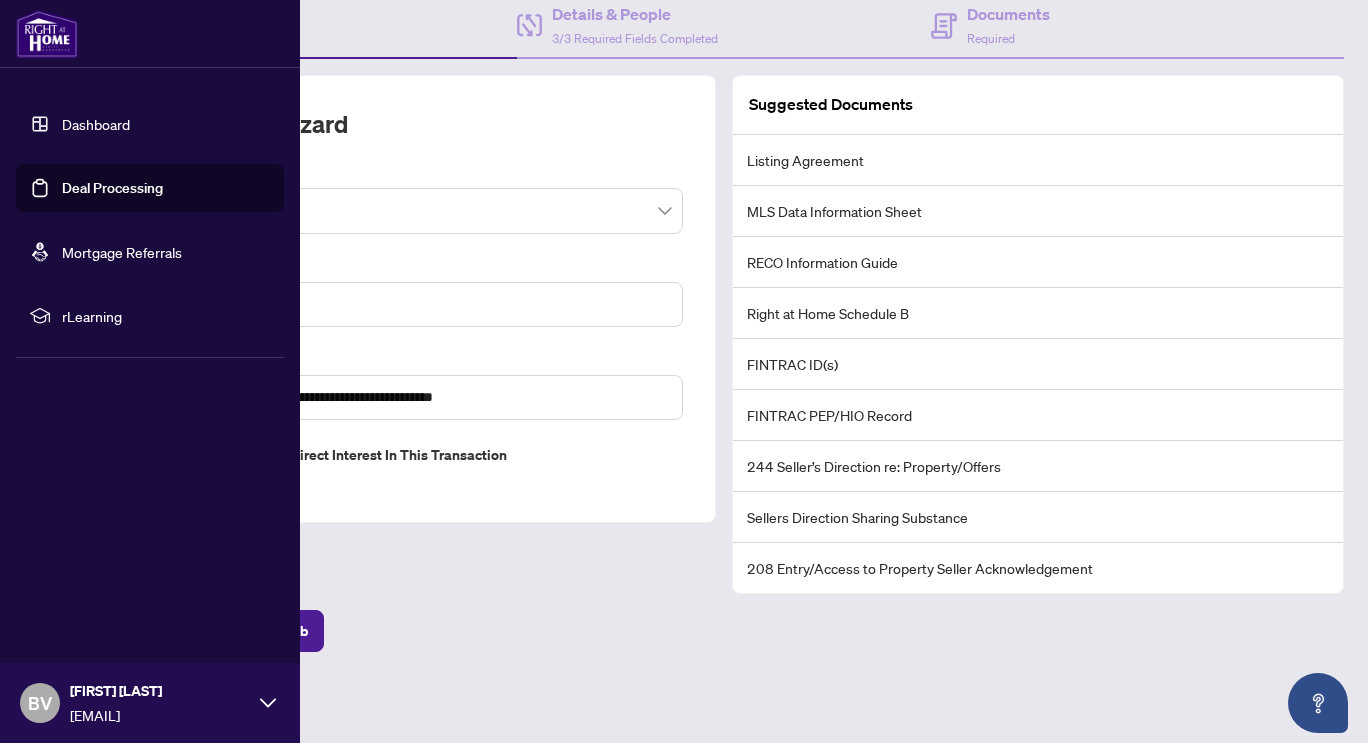 click on "Deal Processing" at bounding box center (112, 188) 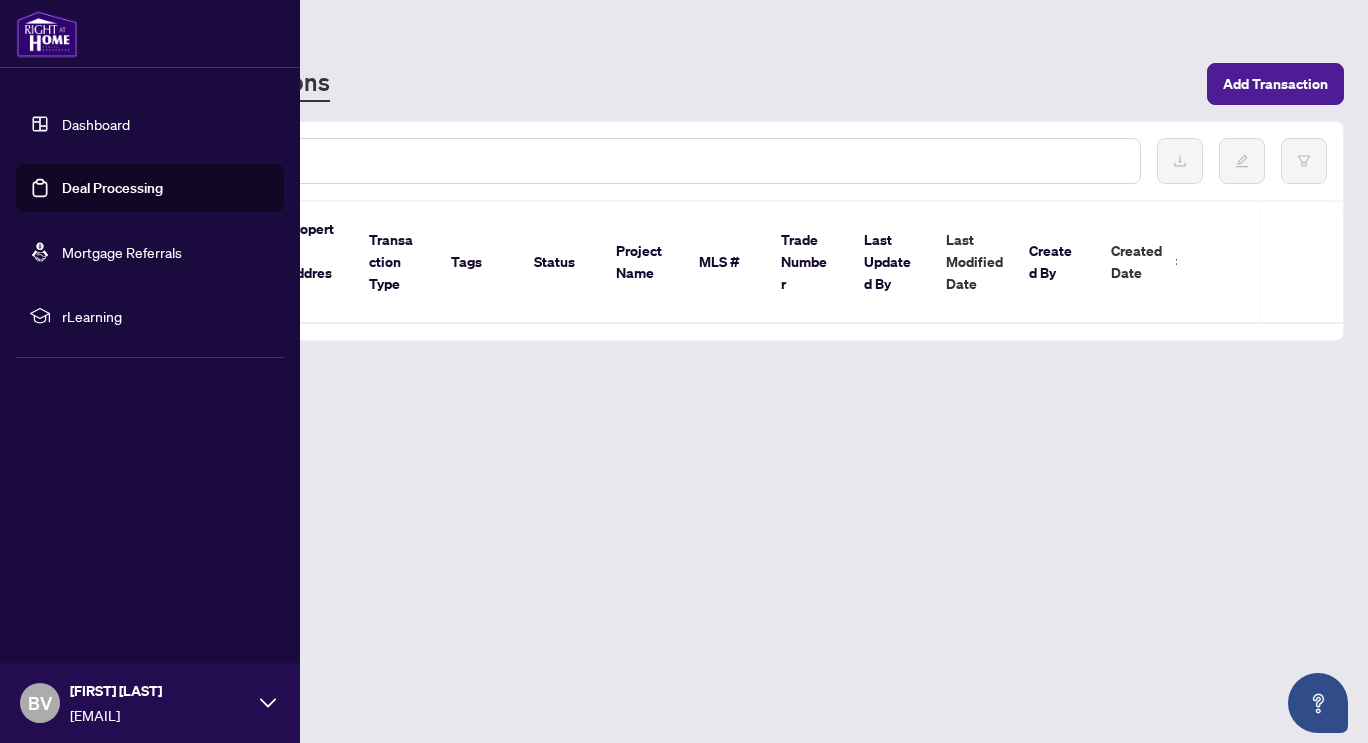 scroll, scrollTop: 0, scrollLeft: 0, axis: both 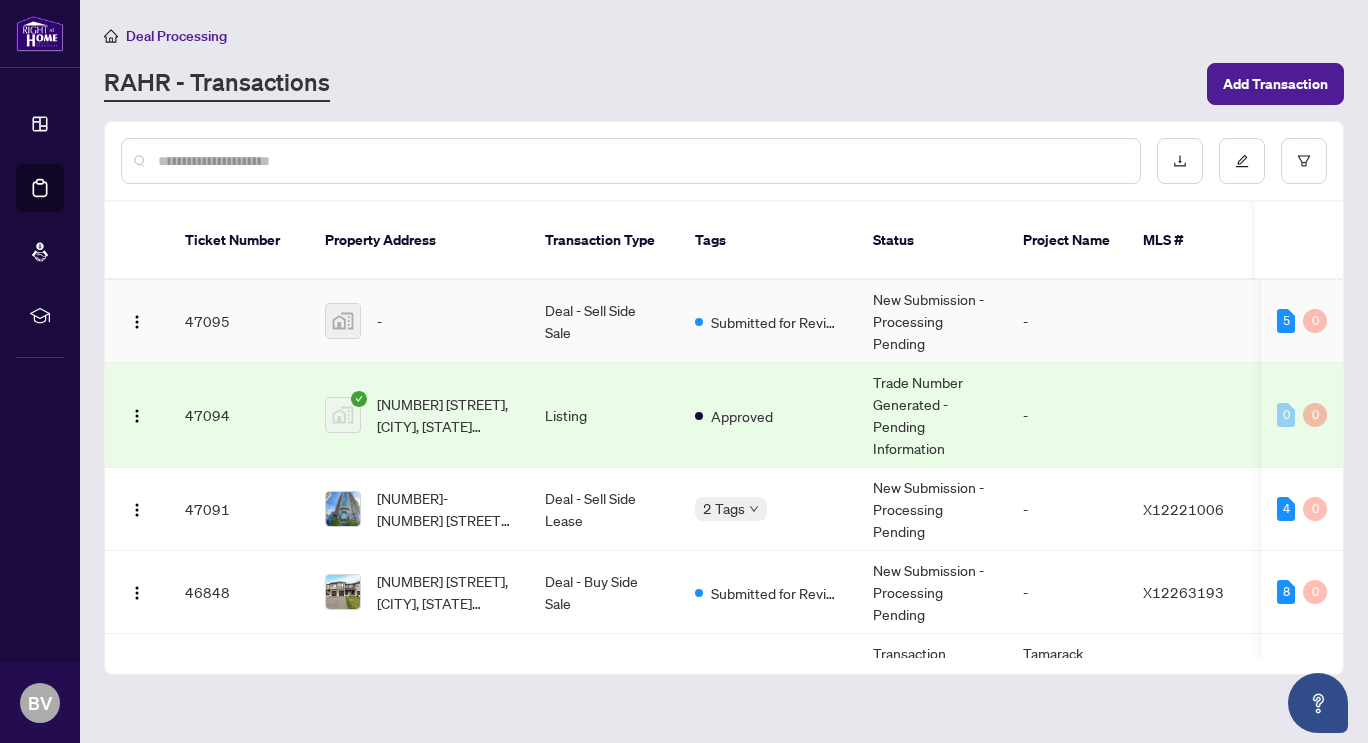click on "-" at bounding box center [419, 321] 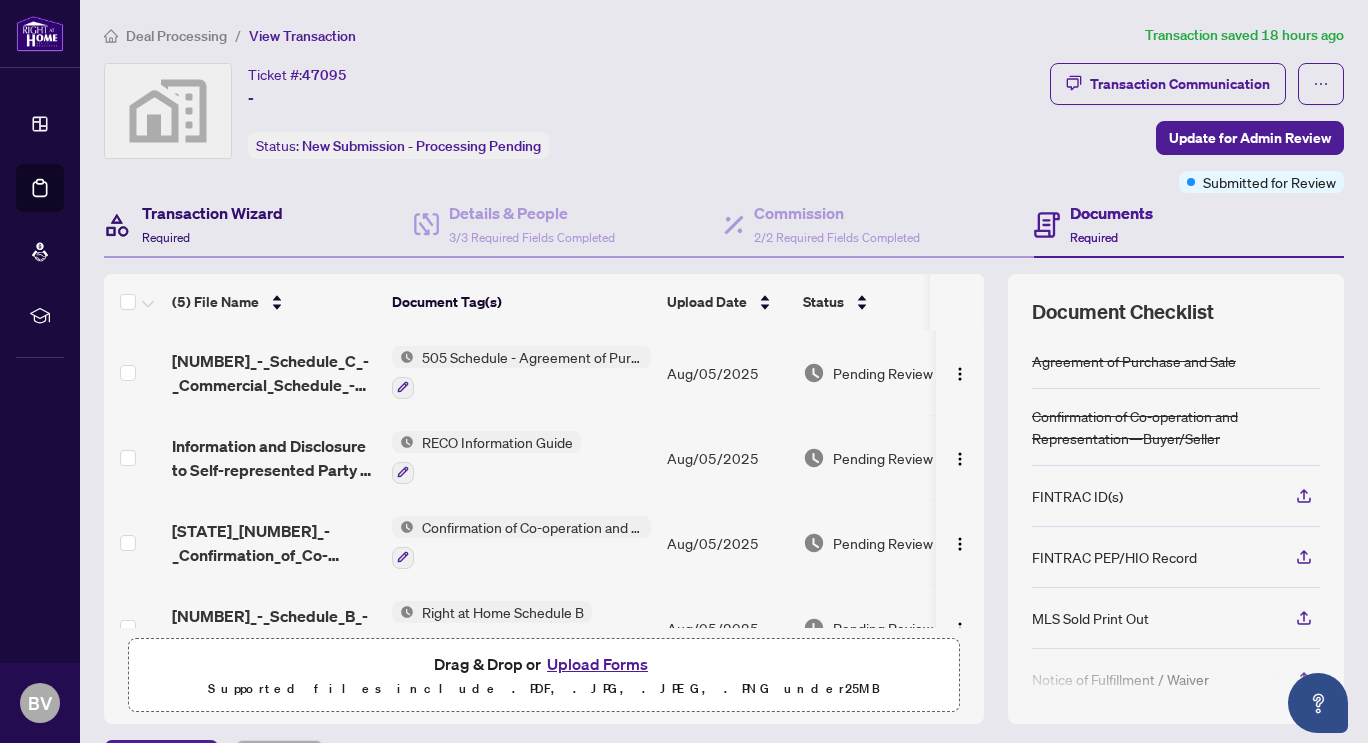 click on "Transaction Wizard Required" at bounding box center [212, 224] 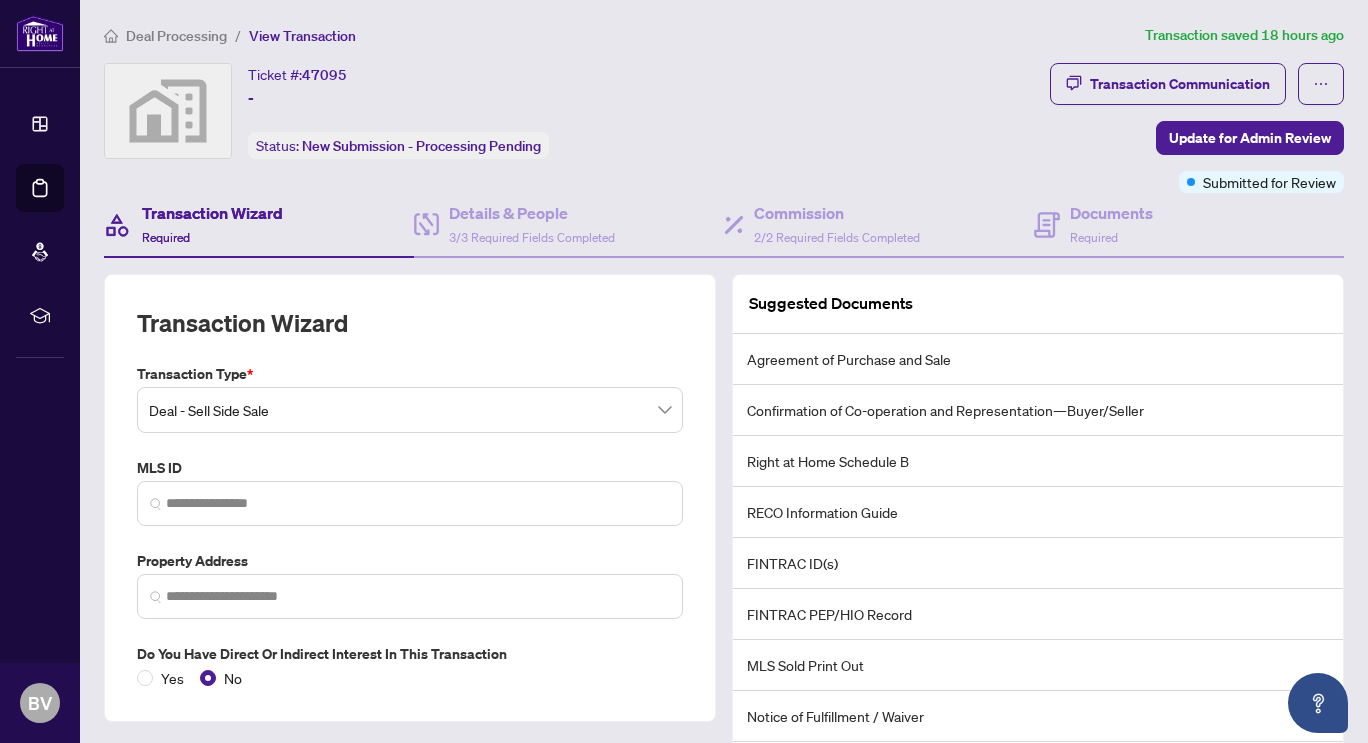 scroll, scrollTop: 199, scrollLeft: 0, axis: vertical 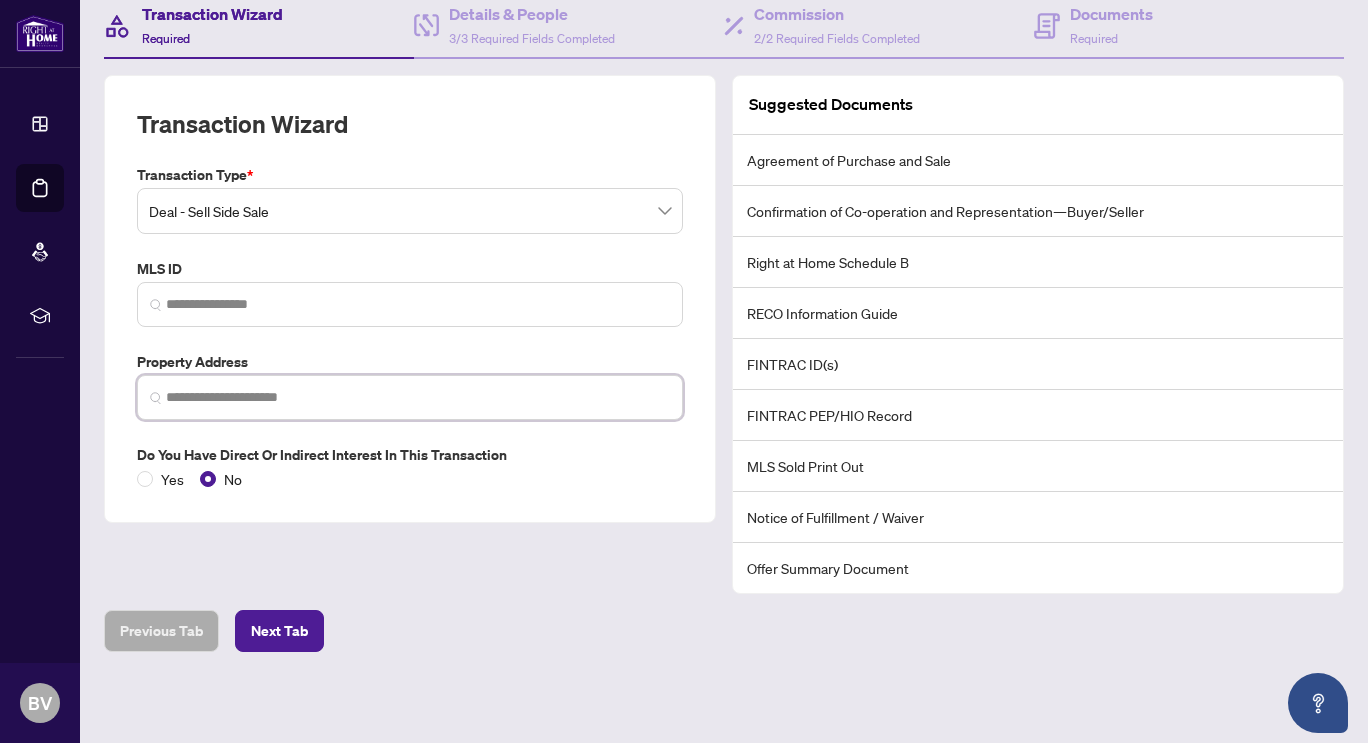 click at bounding box center (418, 397) 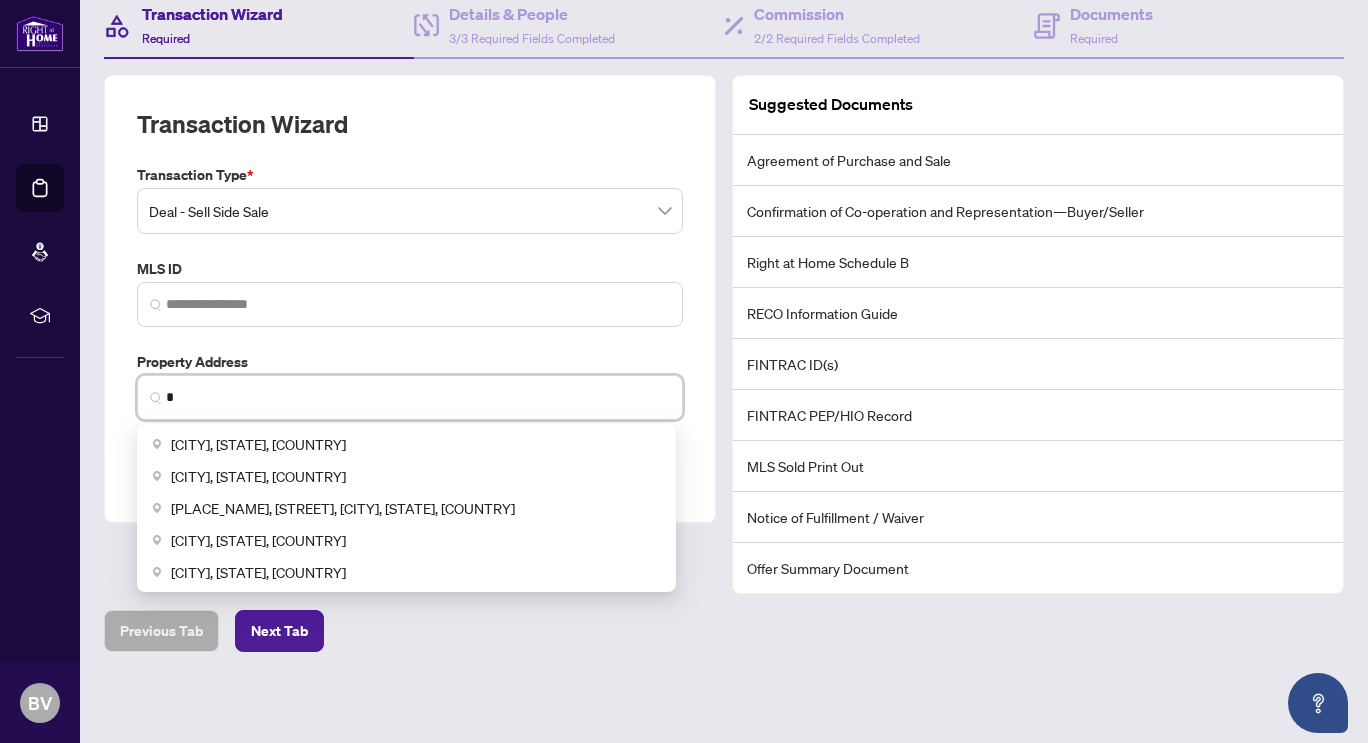 click on "*" at bounding box center (418, 397) 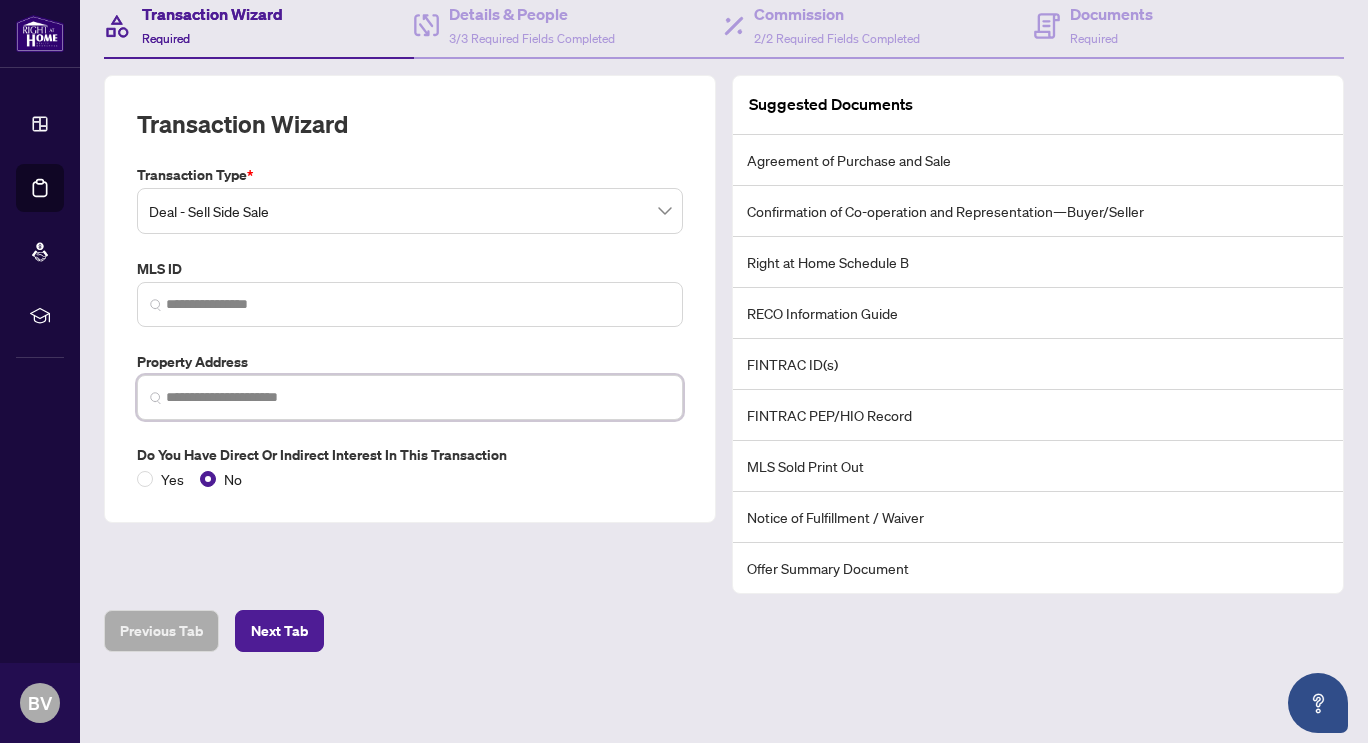 paste on "**********" 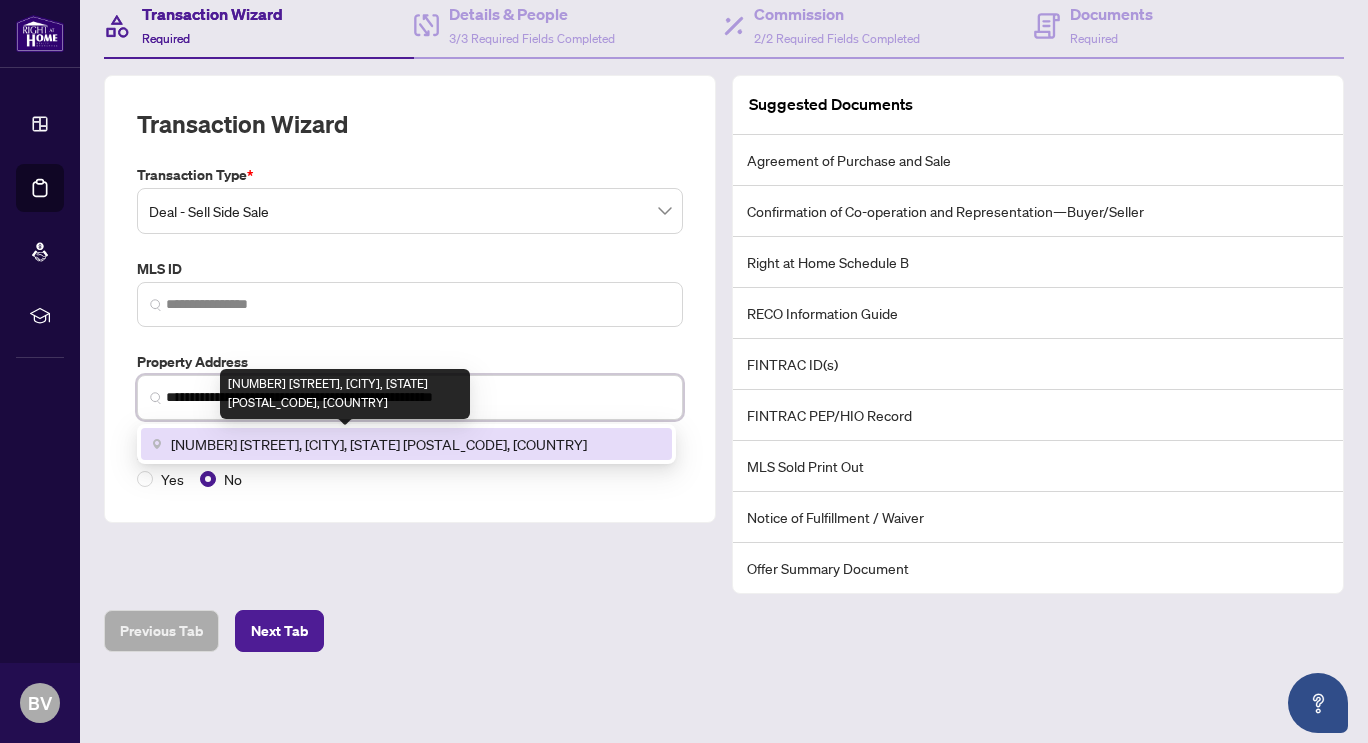 click on "[NUMBER] [STREET], [CITY], [STATE] [POSTAL_CODE], [COUNTRY]" at bounding box center [379, 444] 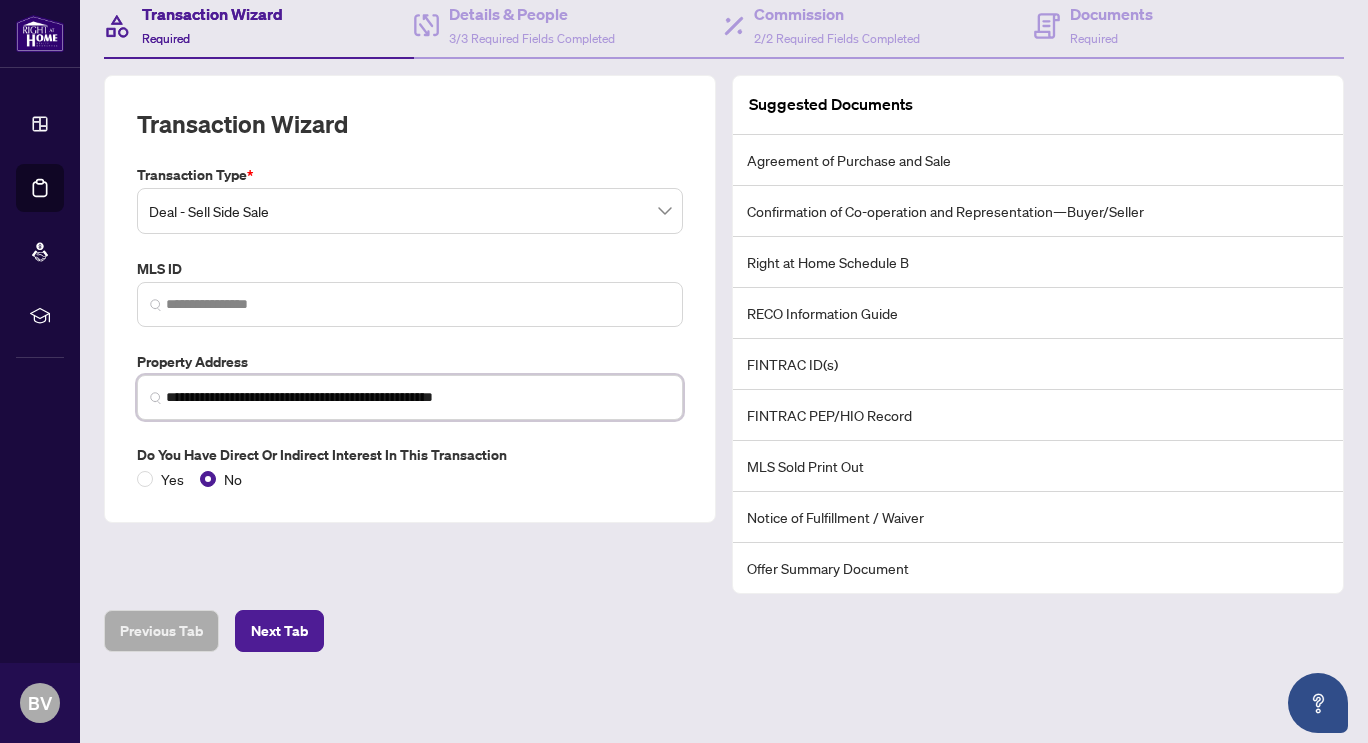 scroll, scrollTop: 0, scrollLeft: 0, axis: both 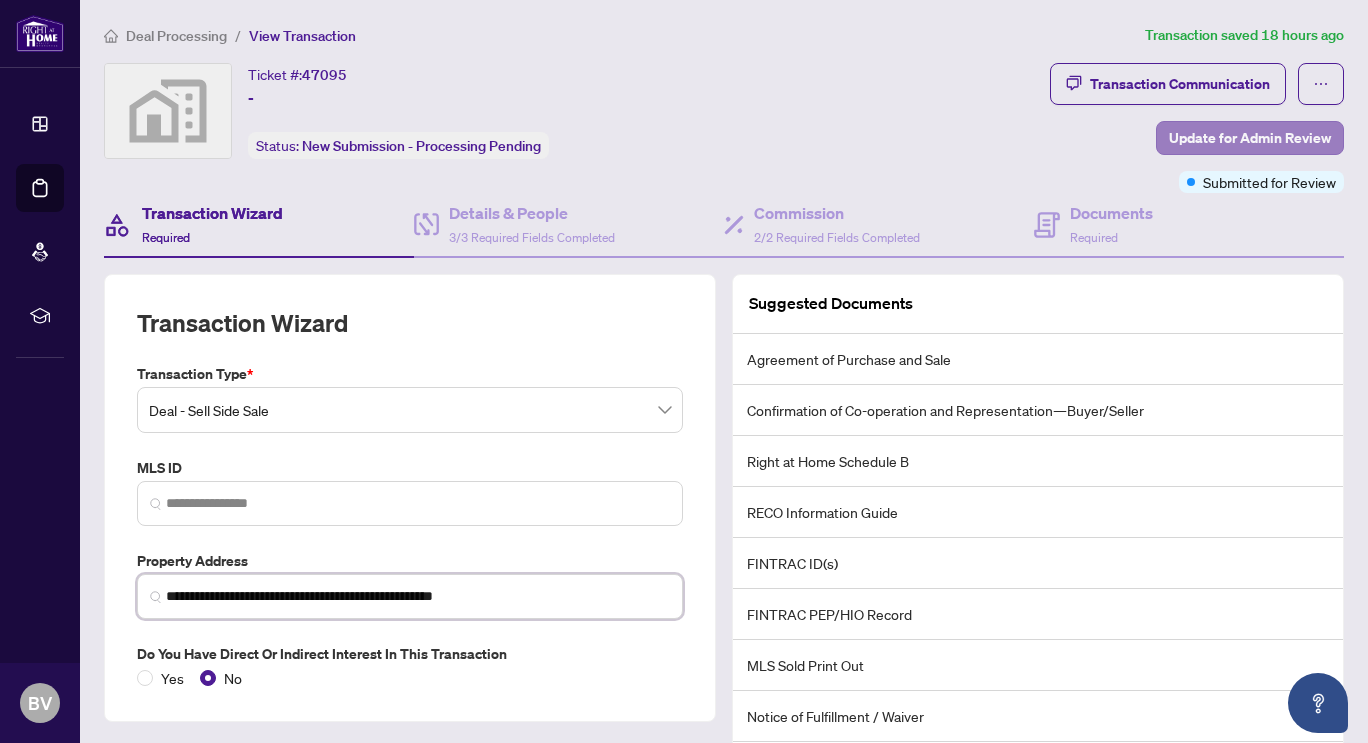 type on "**********" 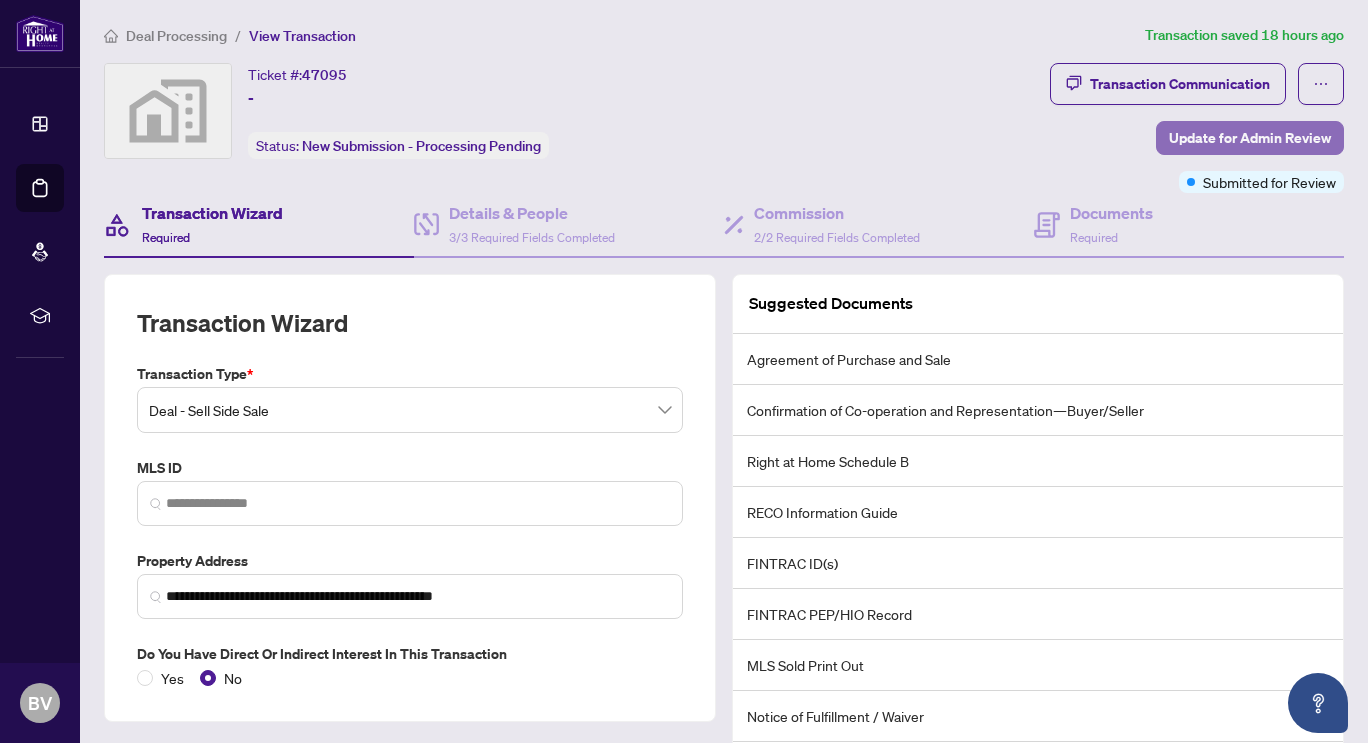 click on "Update for Admin Review" at bounding box center (1250, 138) 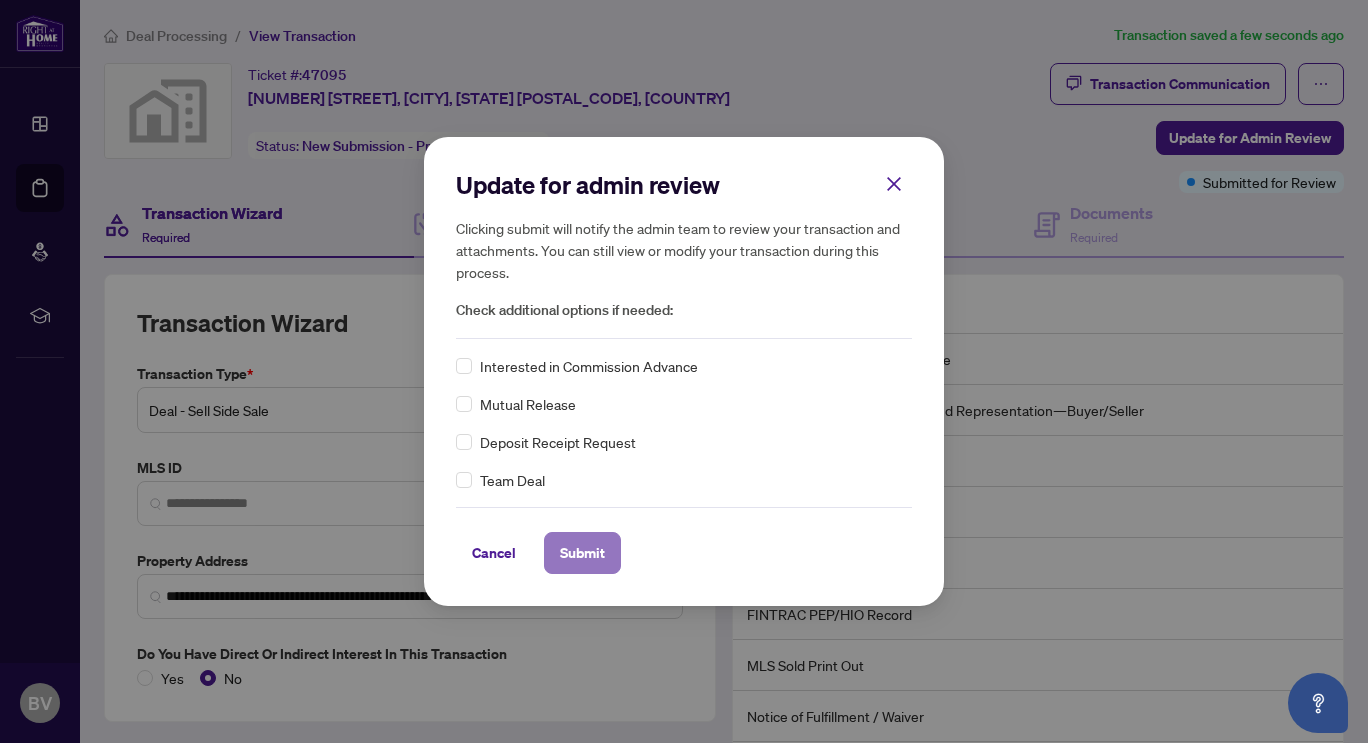 click on "Submit" at bounding box center [582, 553] 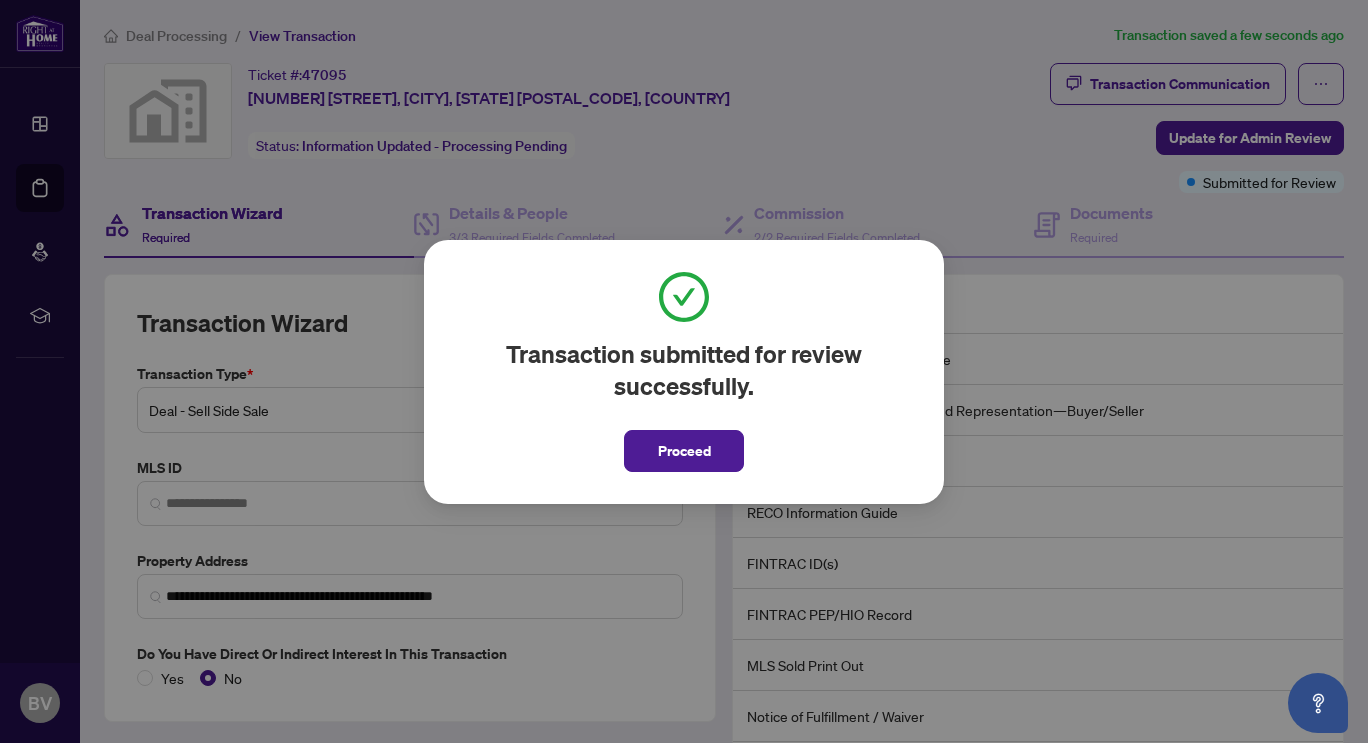 click on "Proceed" at bounding box center (684, 451) 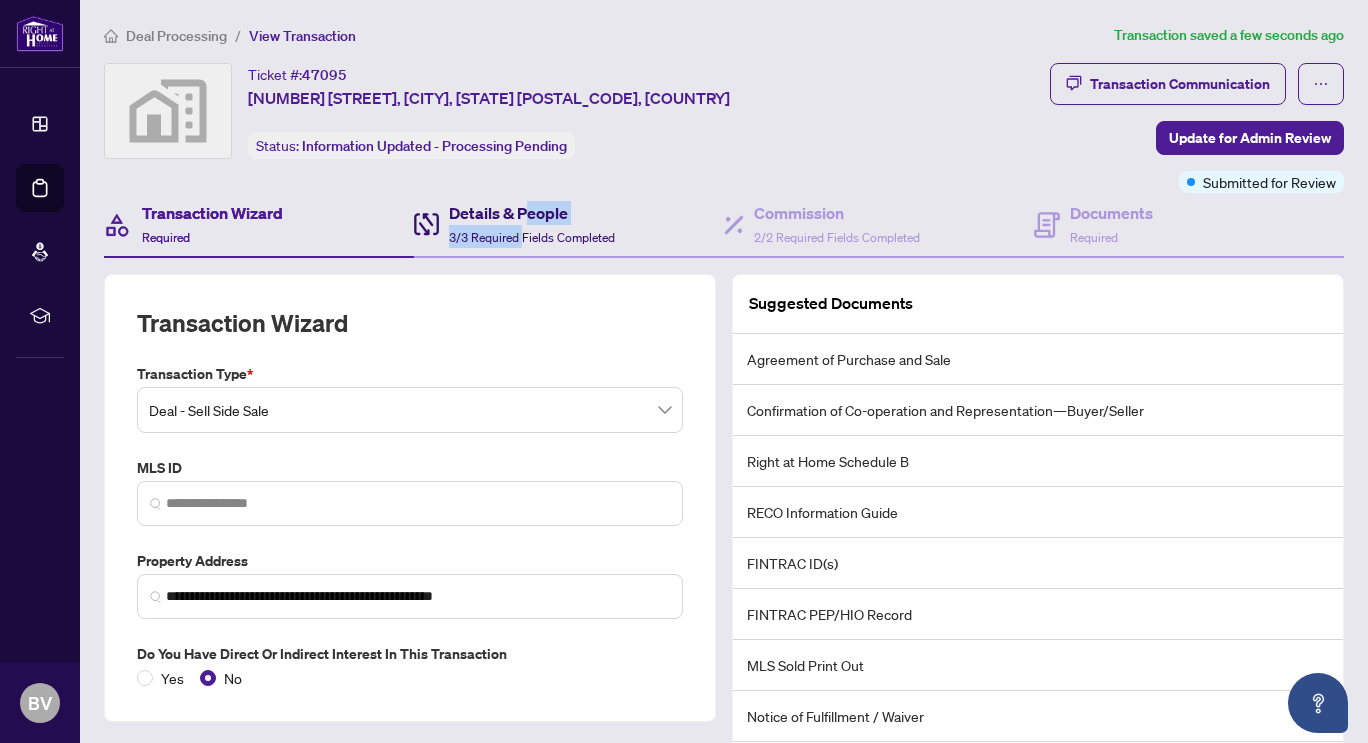 click on "Details & People 3/3 Required Fields Completed" at bounding box center (532, 224) 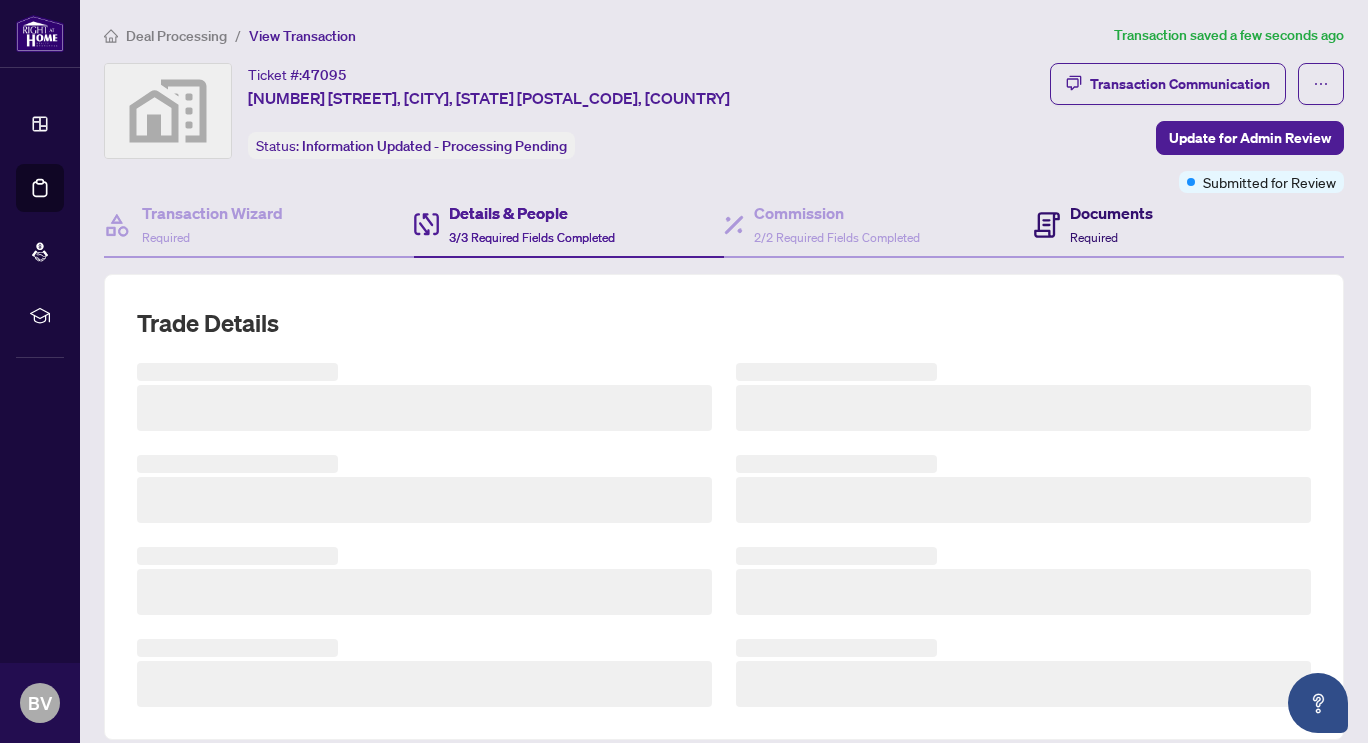 click on "Documents Required" at bounding box center (1093, 224) 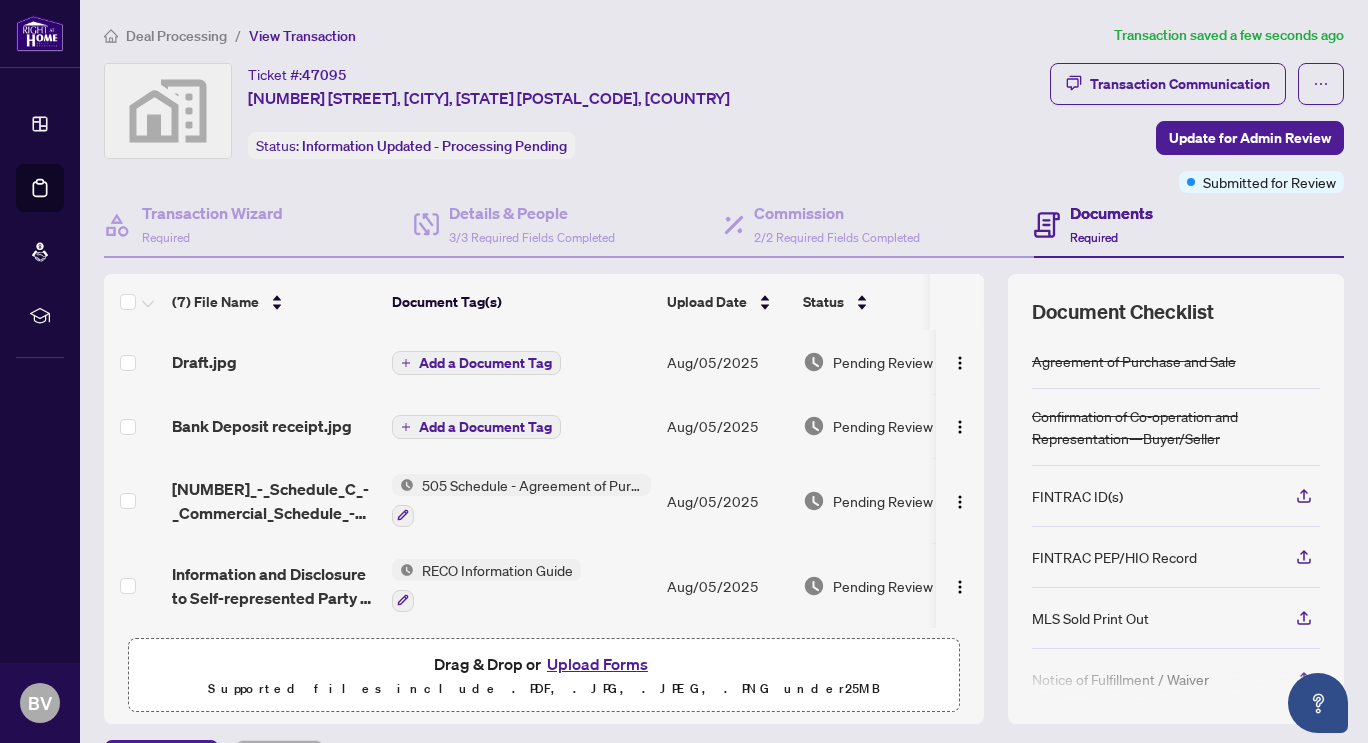 click on "Add a Document Tag" at bounding box center (485, 363) 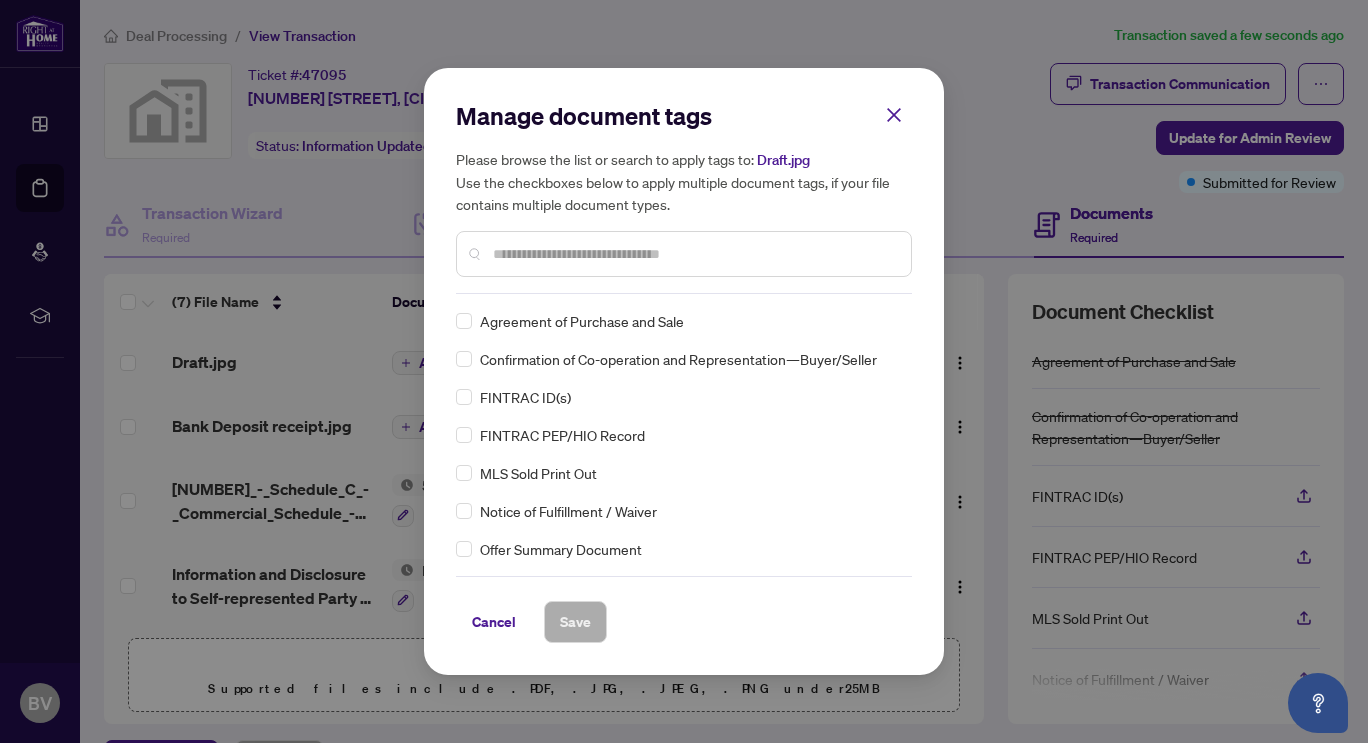 click on "Manage document tags Please browse the list or search to apply tags to:   Draft.jpg   Use the checkboxes below to apply multiple document tags, if your file contains multiple document types." at bounding box center (684, 197) 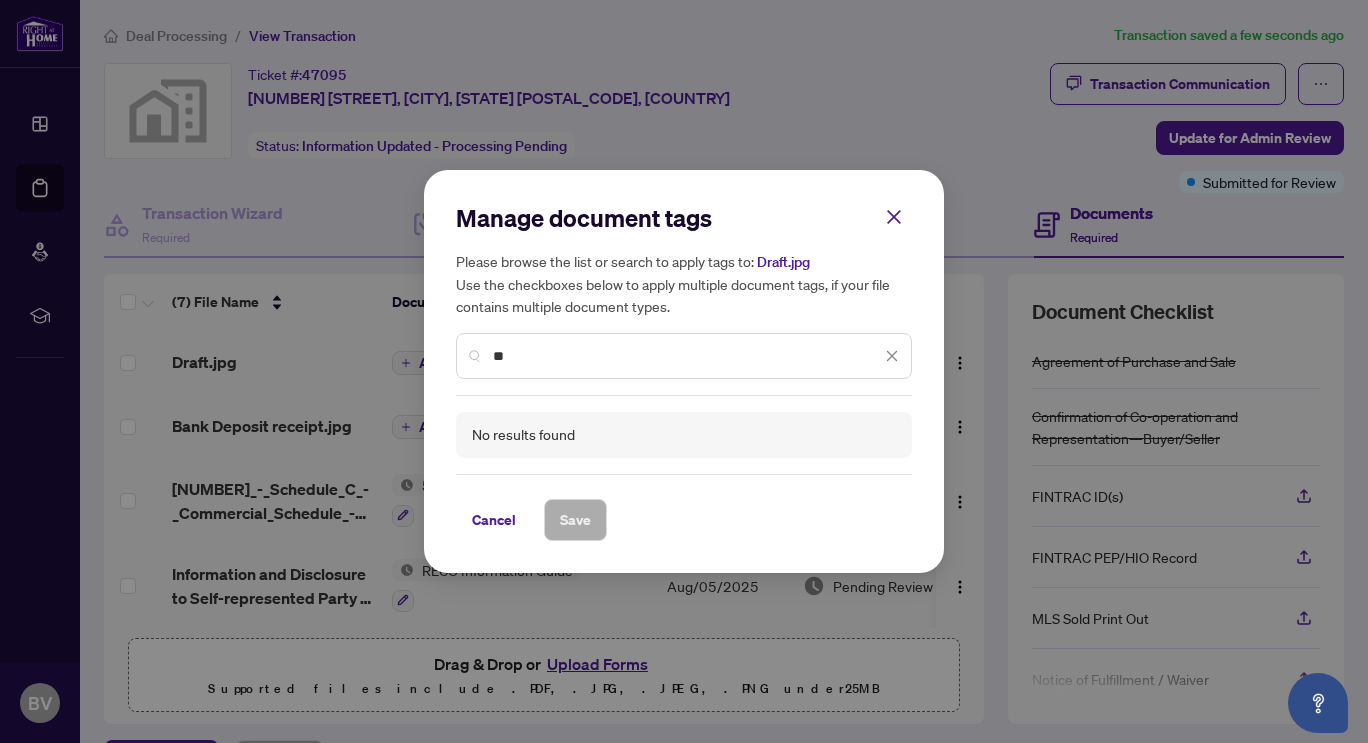 type on "*" 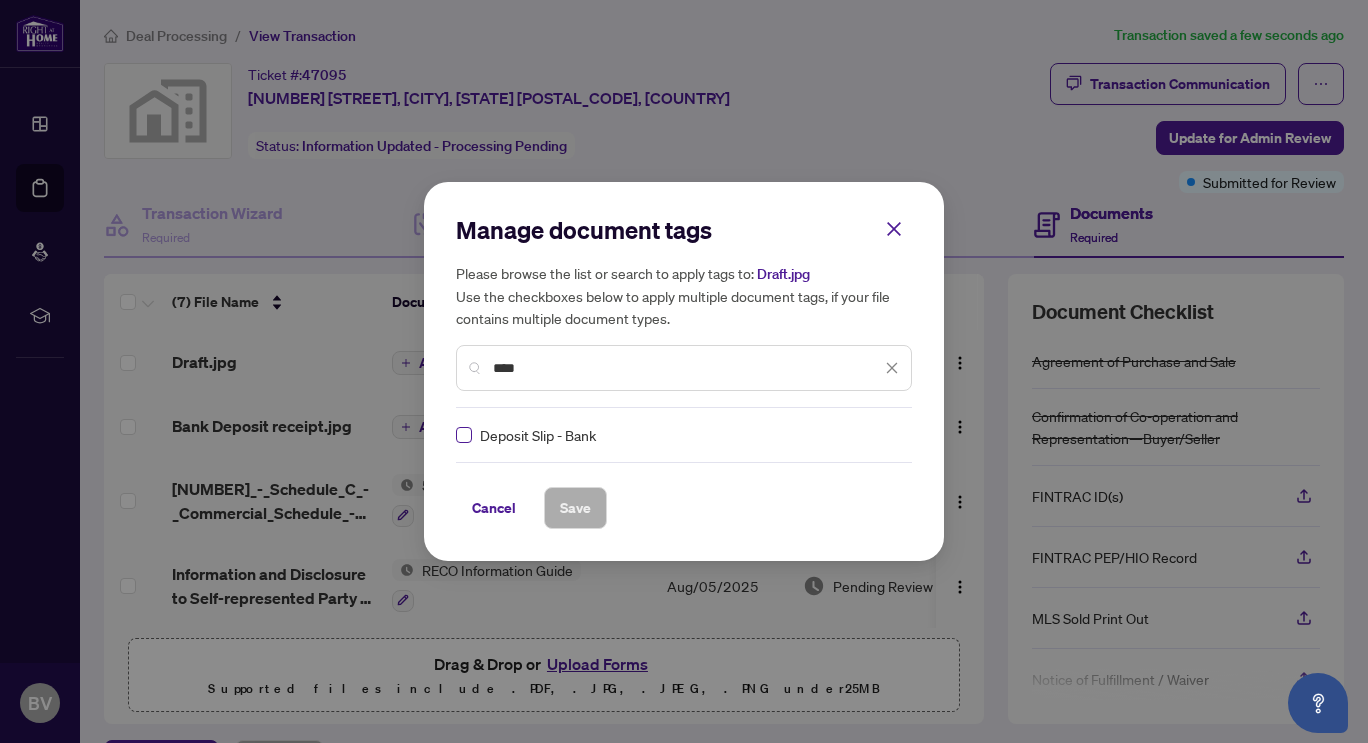 type on "****" 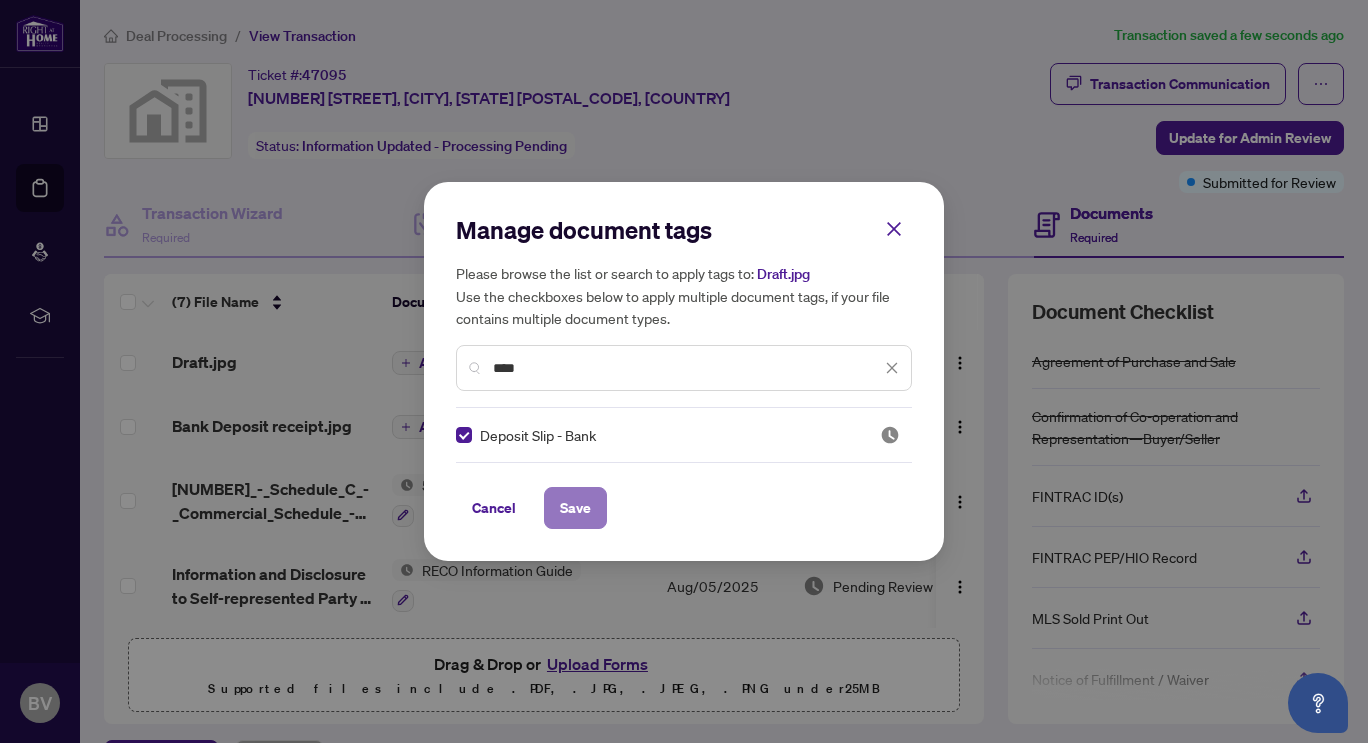 click on "Save" at bounding box center (575, 508) 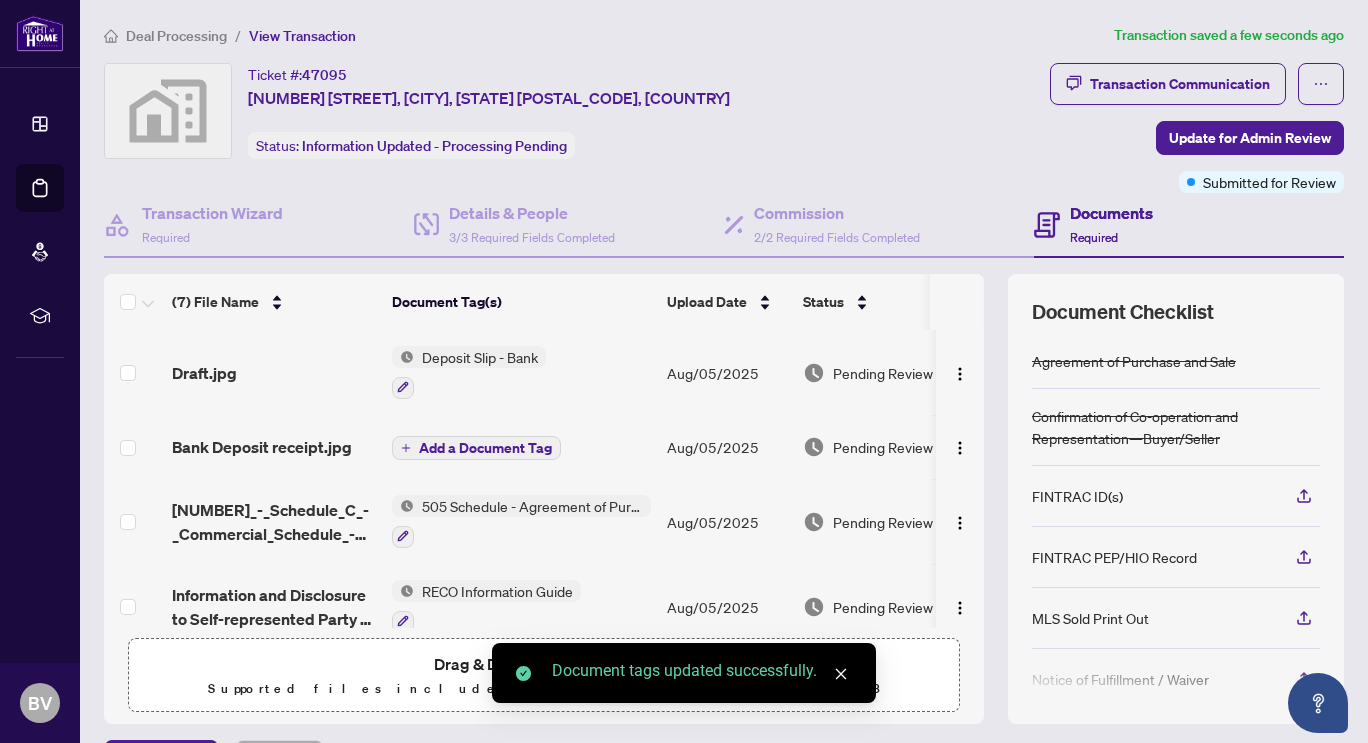 click on "Add a Document Tag" at bounding box center [485, 448] 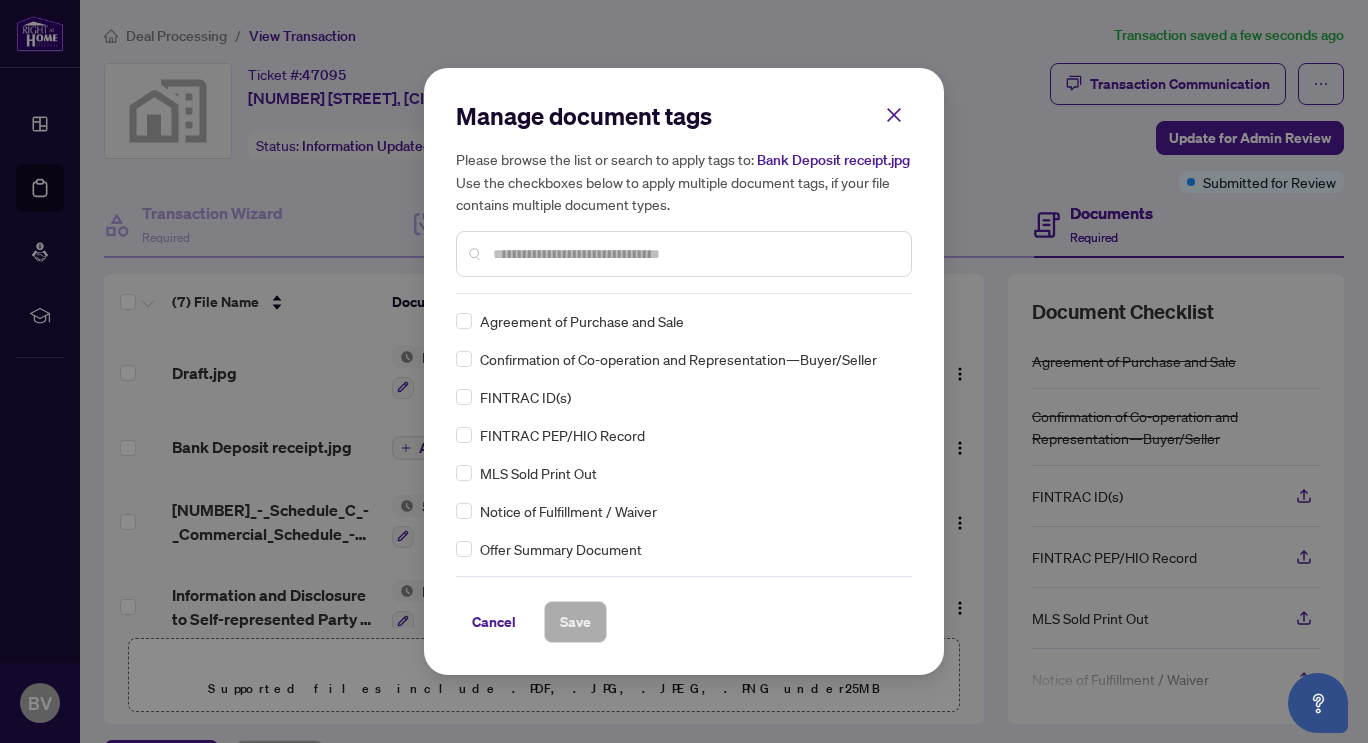 click at bounding box center (694, 254) 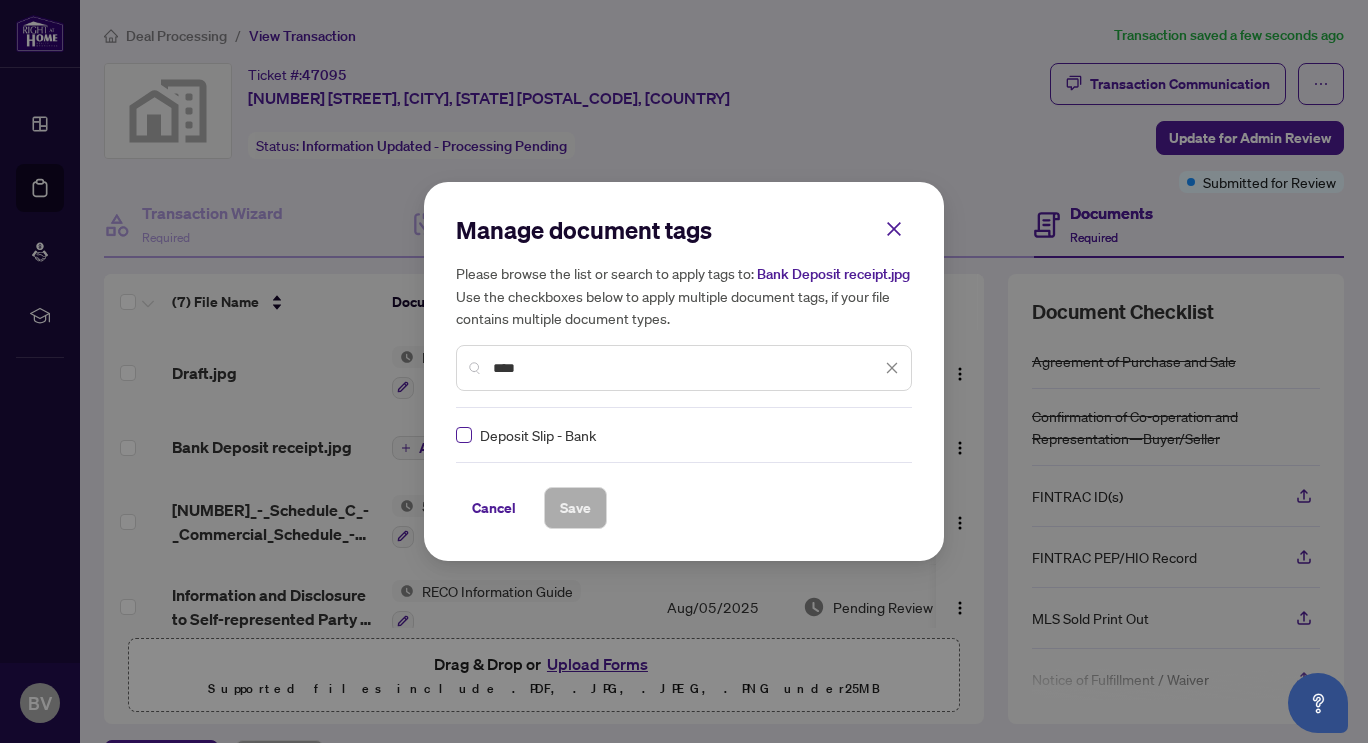 type on "****" 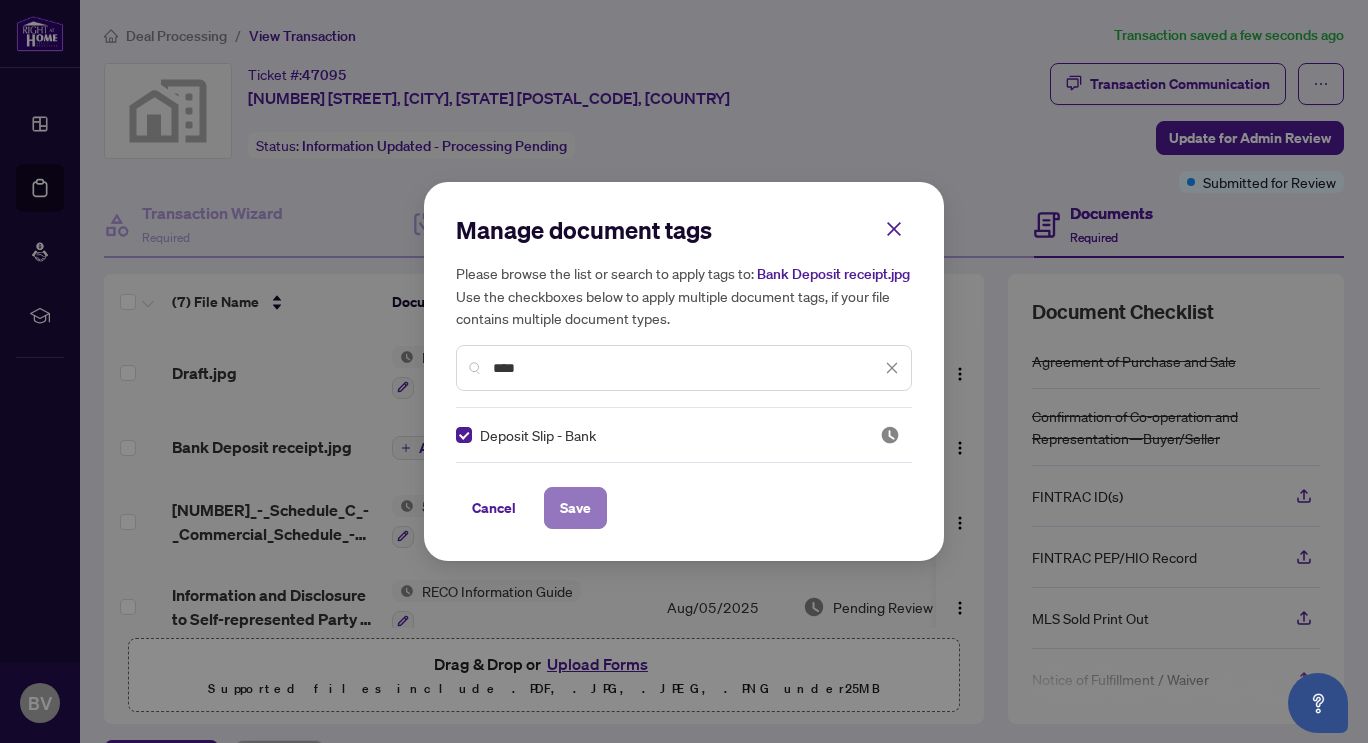 click on "Save" at bounding box center [575, 508] 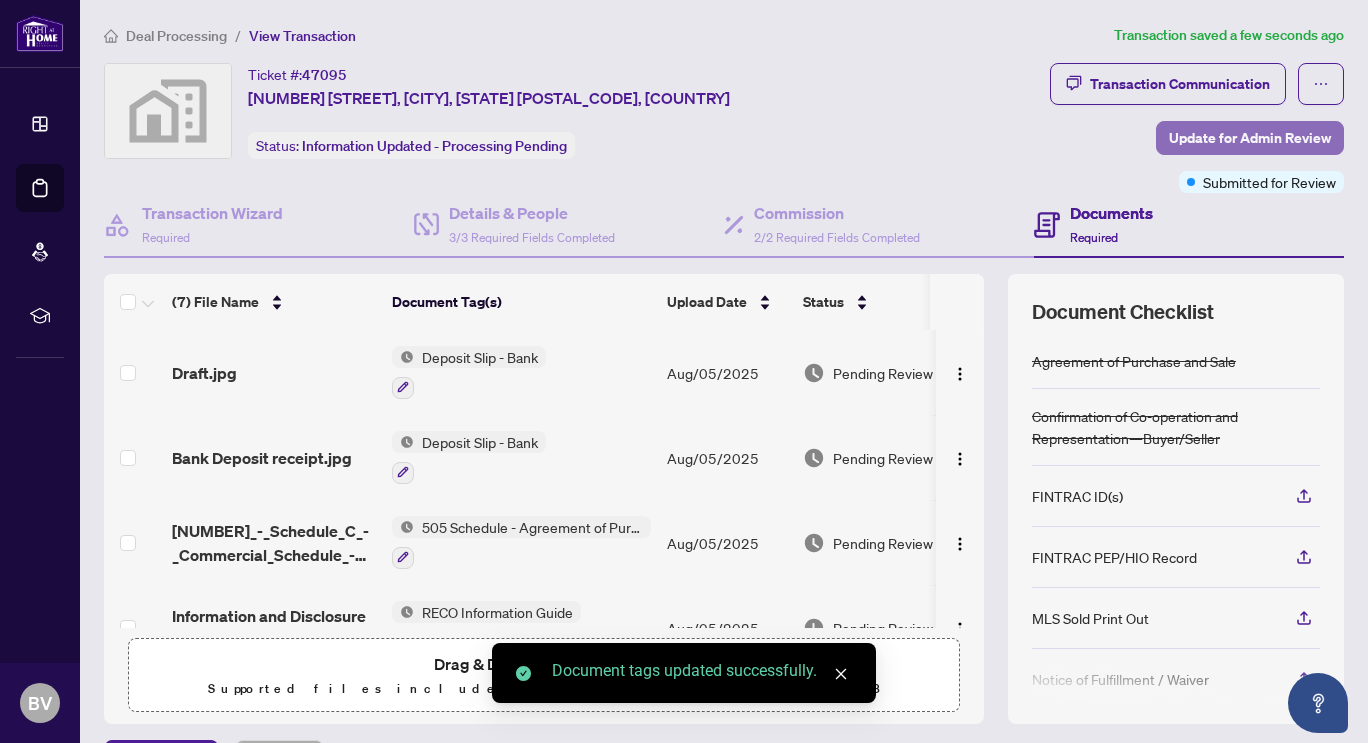 click on "Update for Admin Review" at bounding box center [1250, 138] 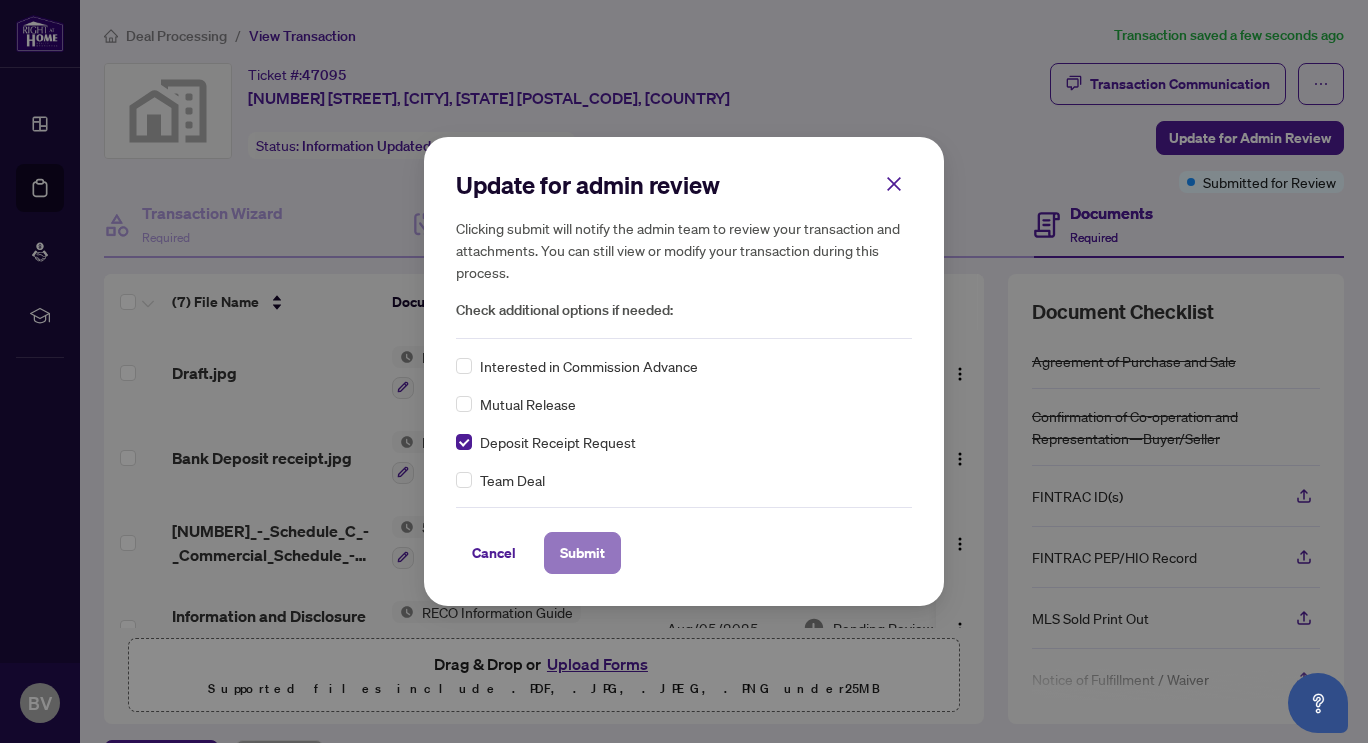 click on "Submit" at bounding box center (582, 553) 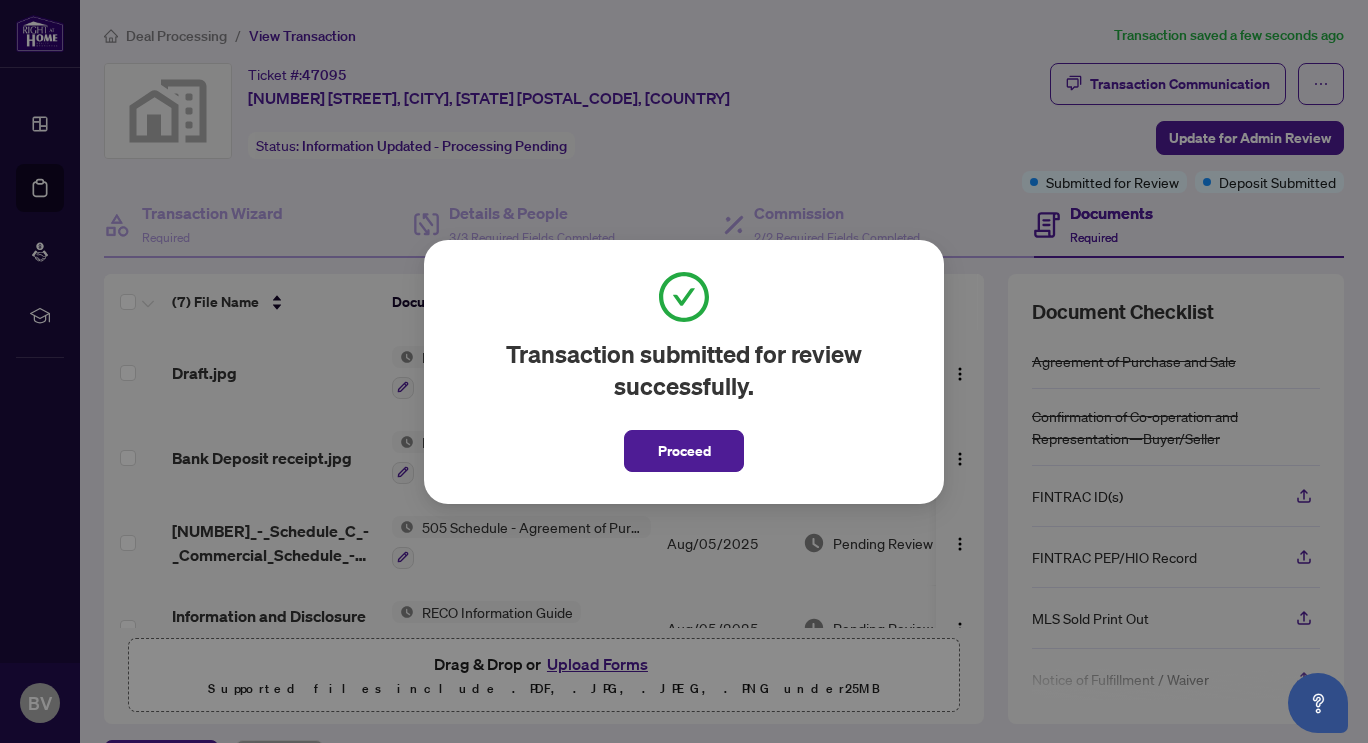 click on "Proceed" at bounding box center [684, 451] 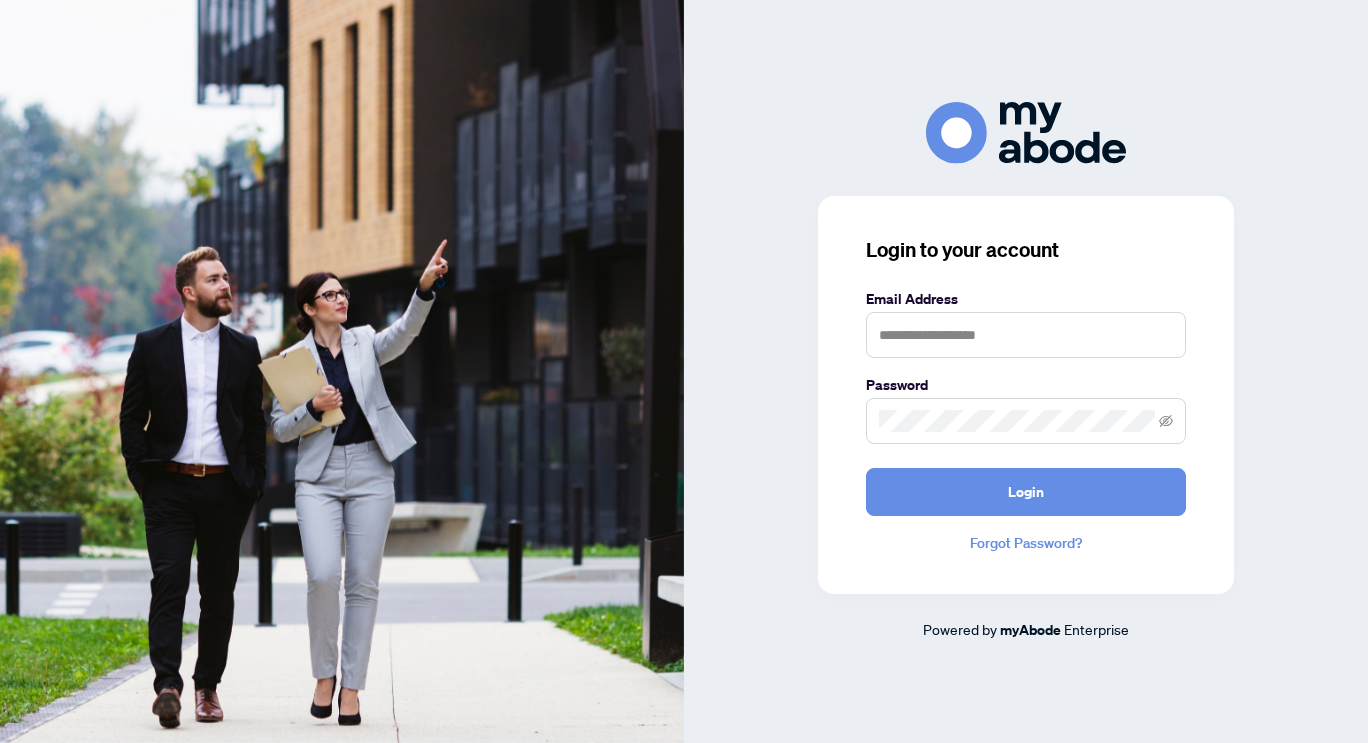 scroll, scrollTop: 0, scrollLeft: 0, axis: both 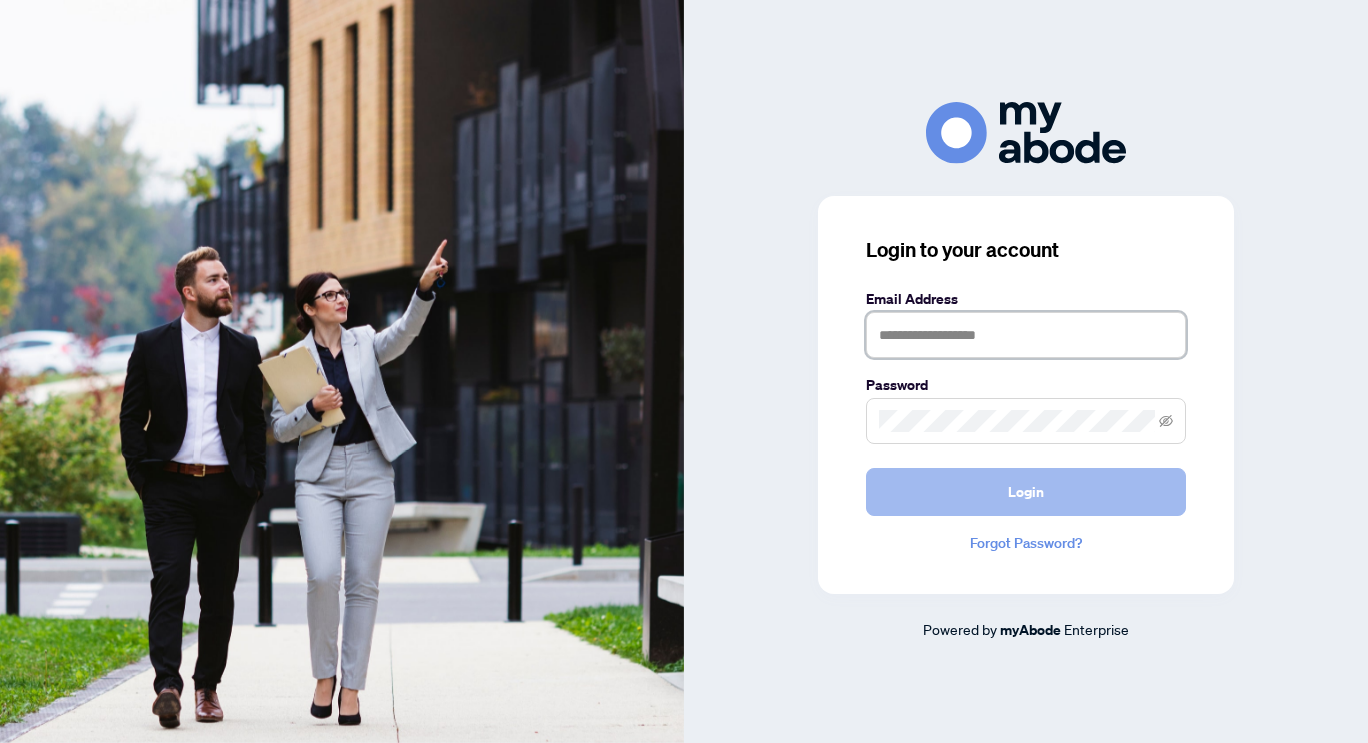 type on "**********" 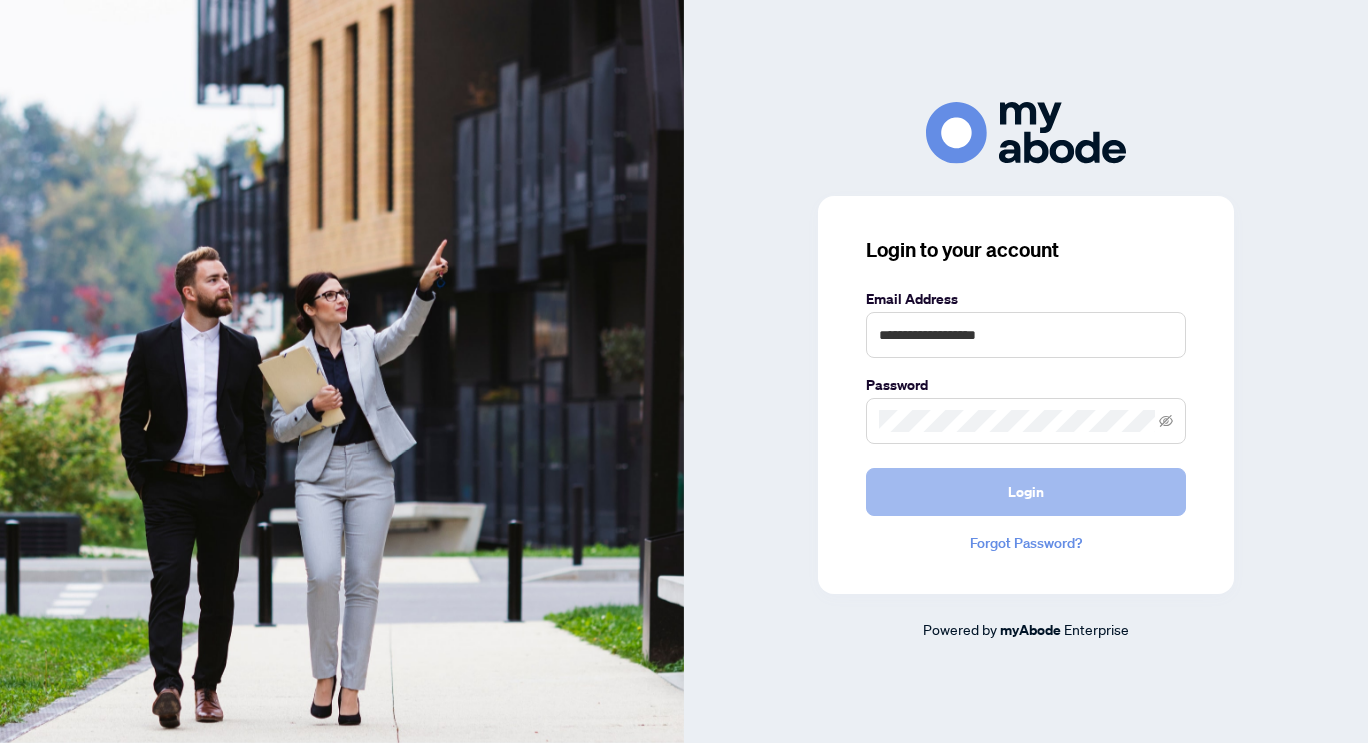 click on "Login" at bounding box center [1026, 492] 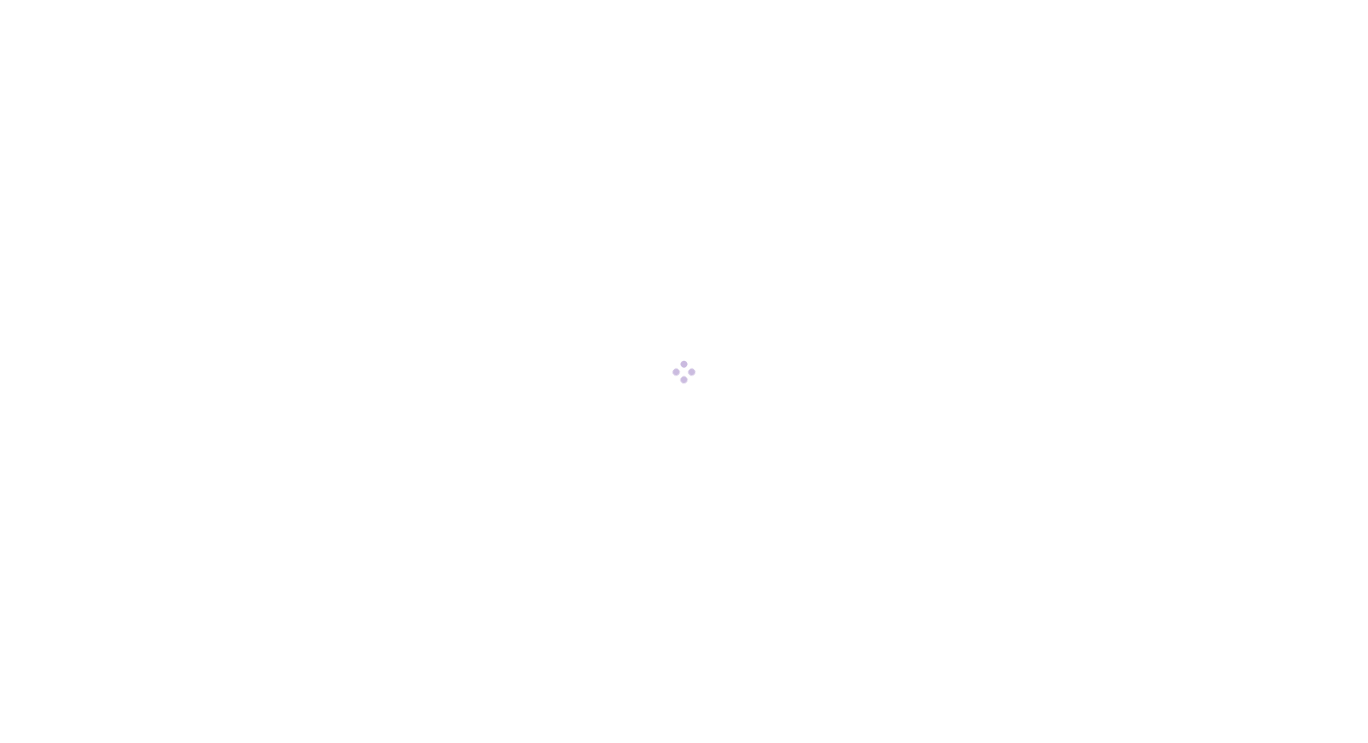 scroll, scrollTop: 0, scrollLeft: 0, axis: both 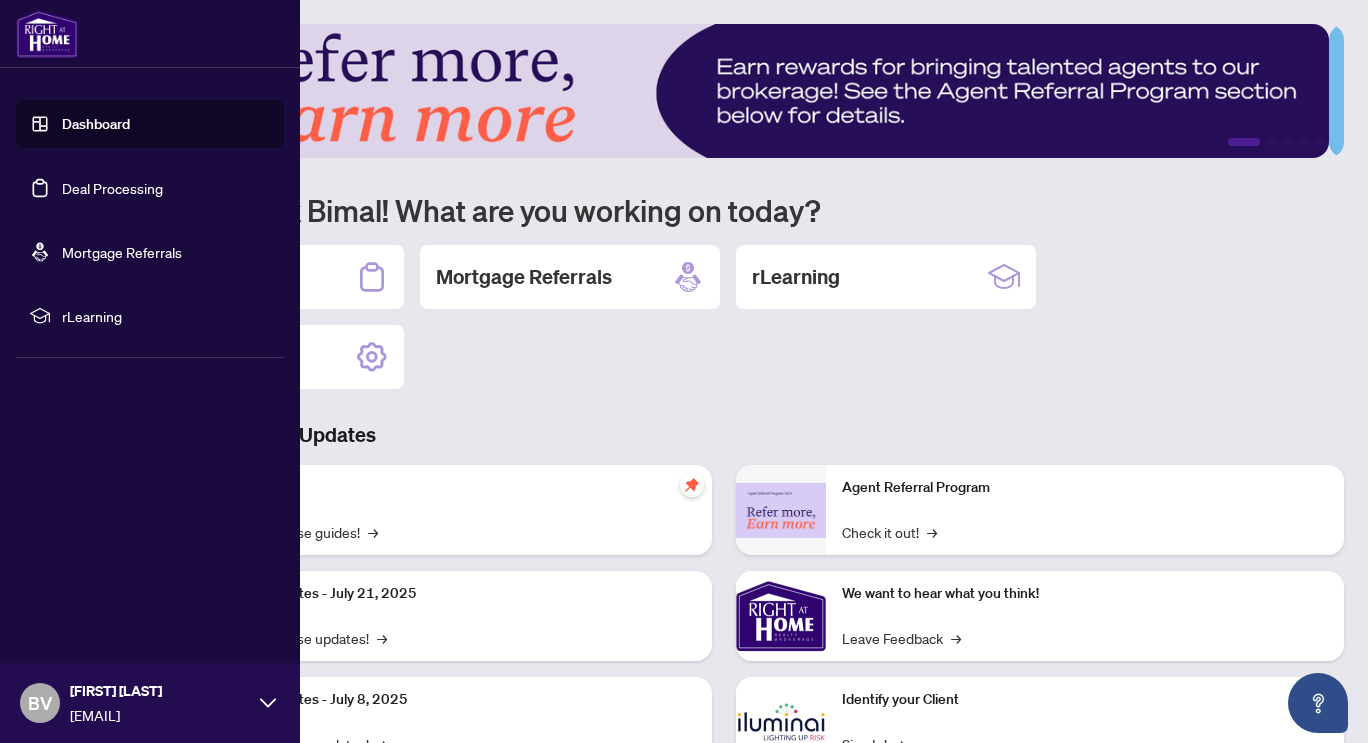 click on "Deal Processing" at bounding box center [112, 188] 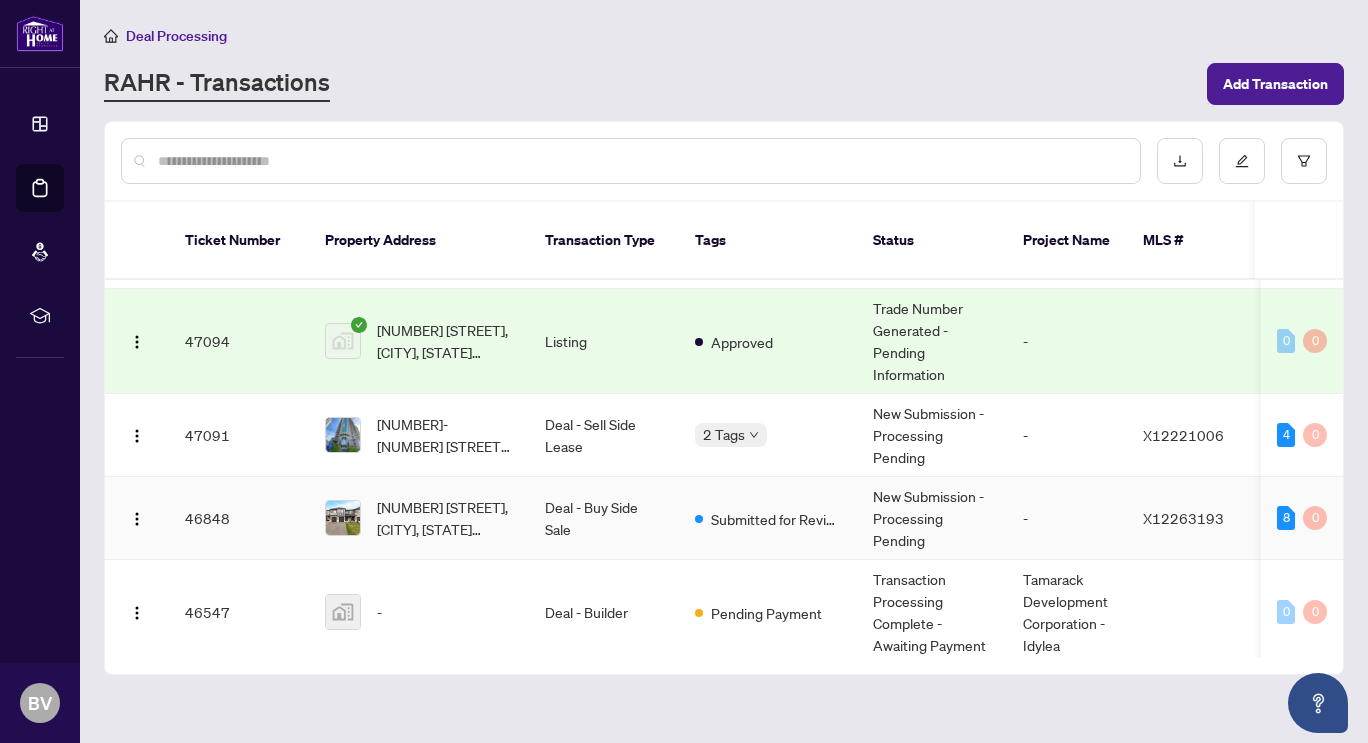 scroll, scrollTop: 200, scrollLeft: 0, axis: vertical 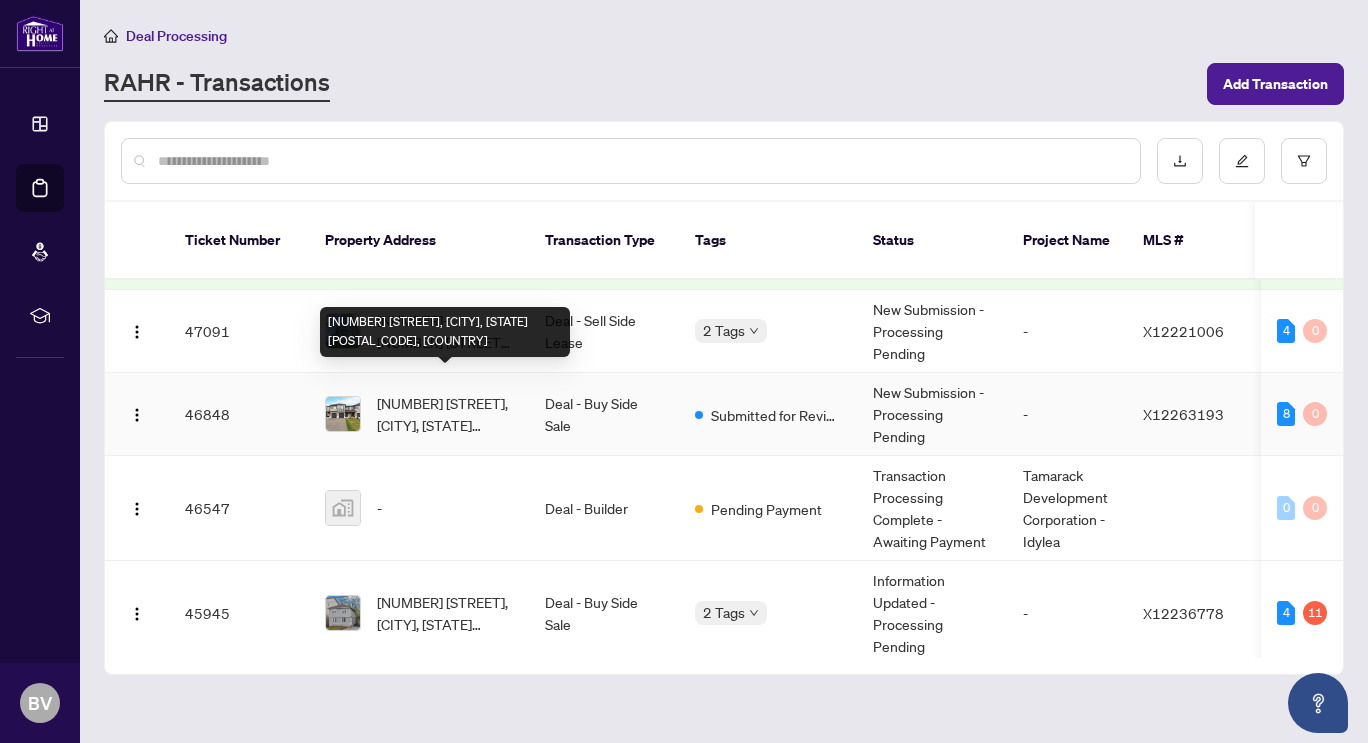 click on "[NUMBER] [STREET], [CITY], [STATE] [POSTAL_CODE], [COUNTRY]" at bounding box center [445, 414] 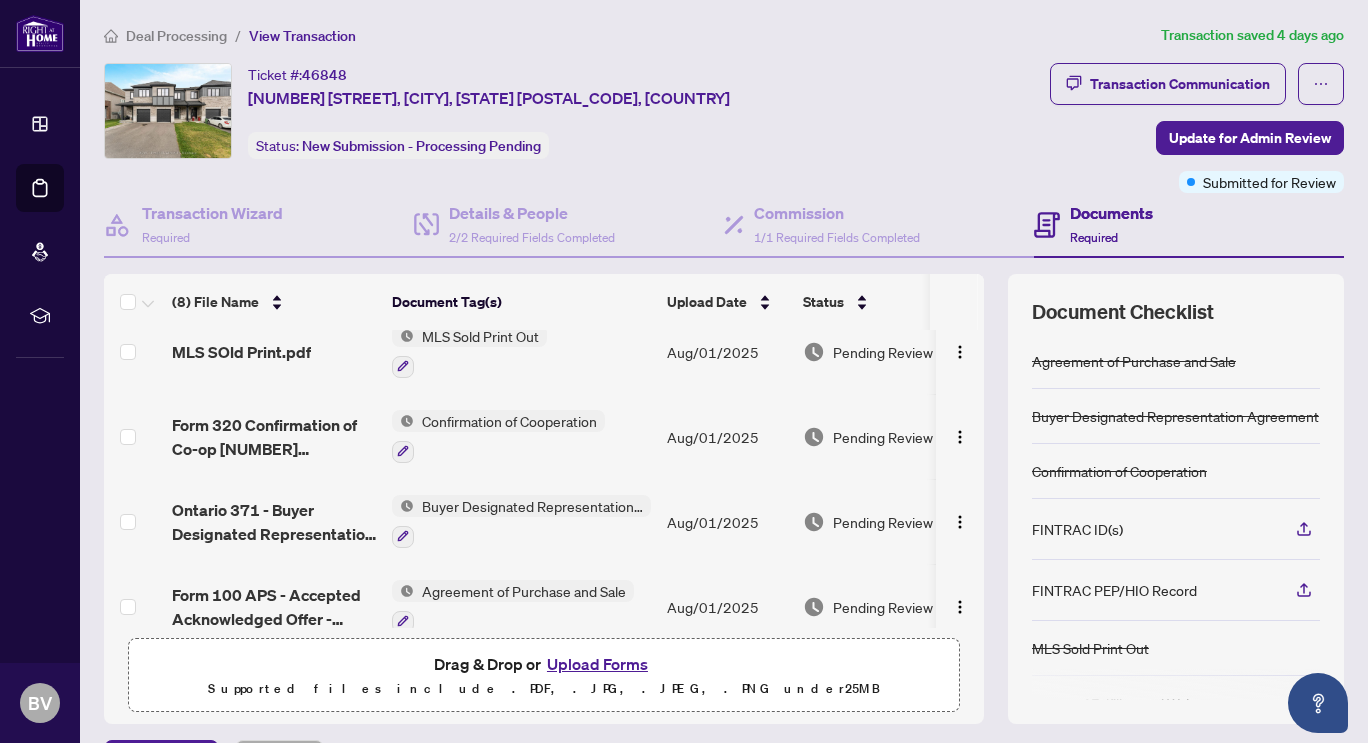 scroll, scrollTop: 381, scrollLeft: 0, axis: vertical 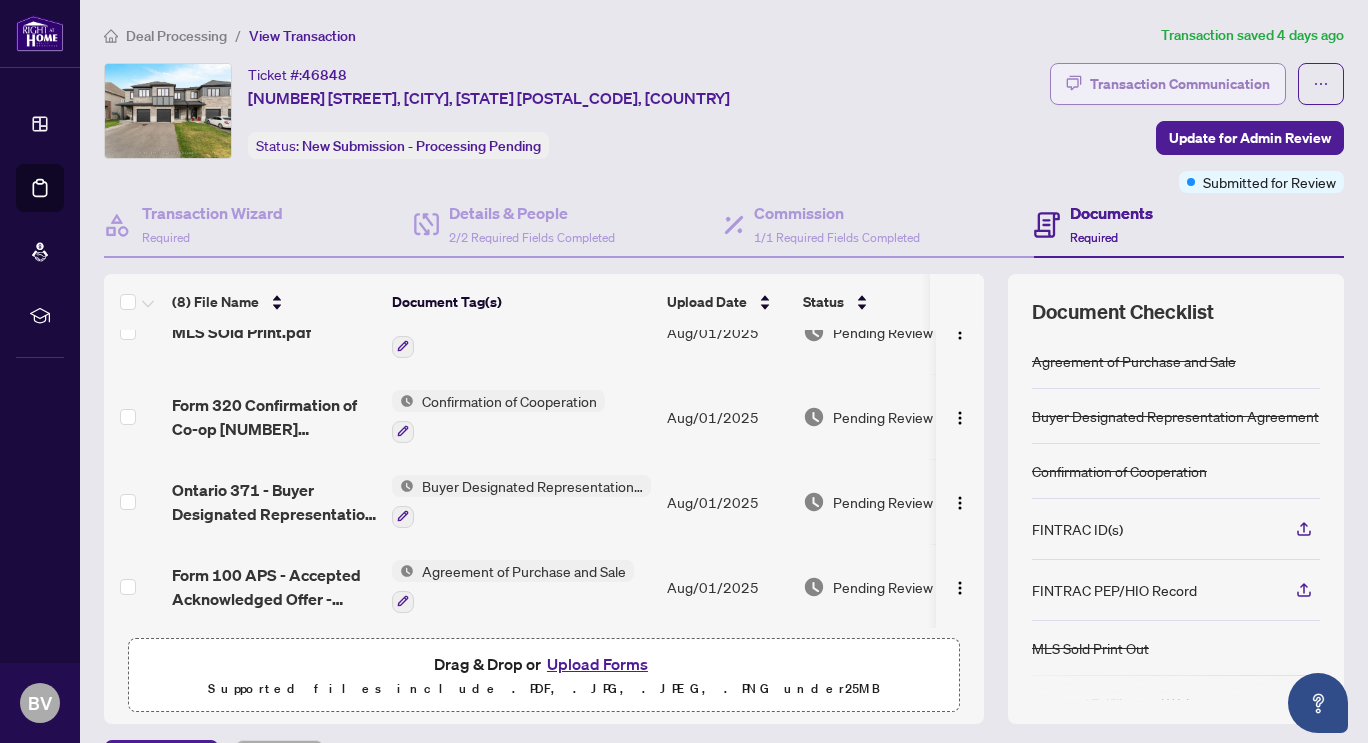 click on "Transaction Communication" at bounding box center (1180, 84) 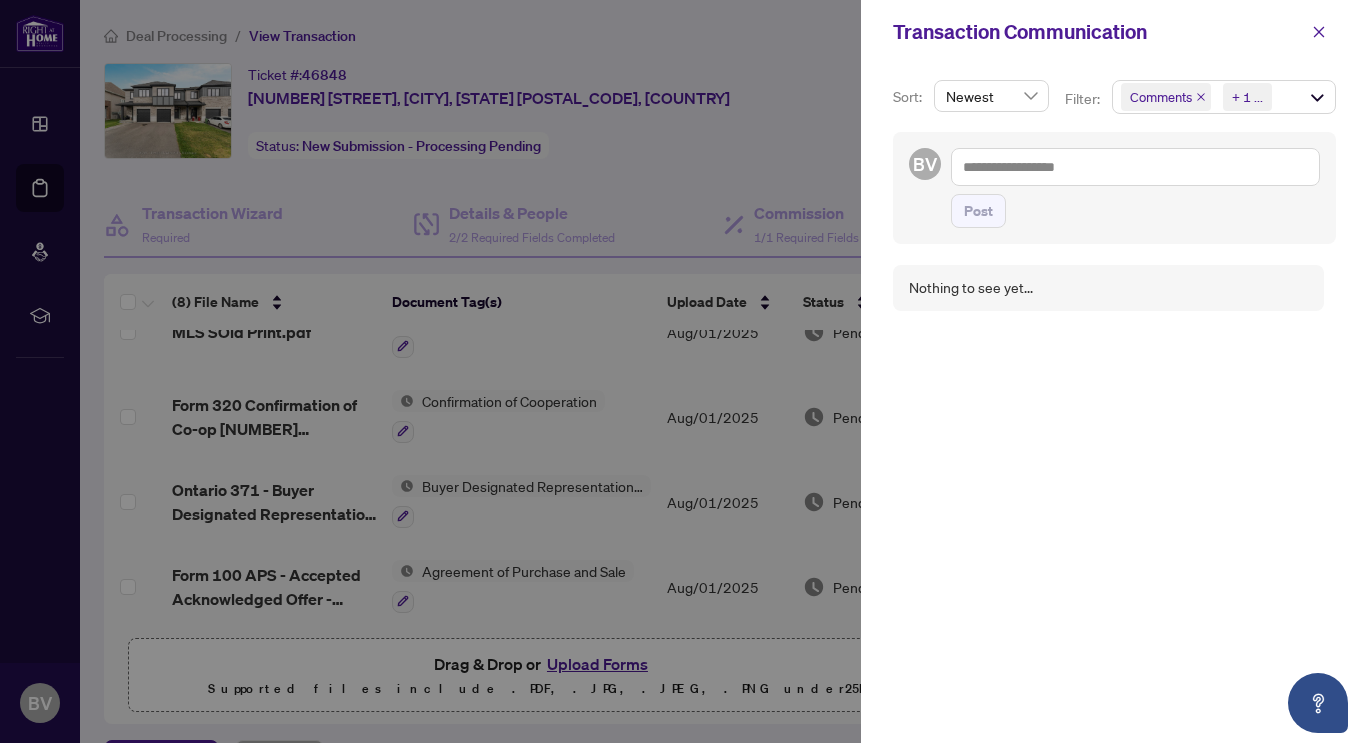 scroll, scrollTop: 4, scrollLeft: 0, axis: vertical 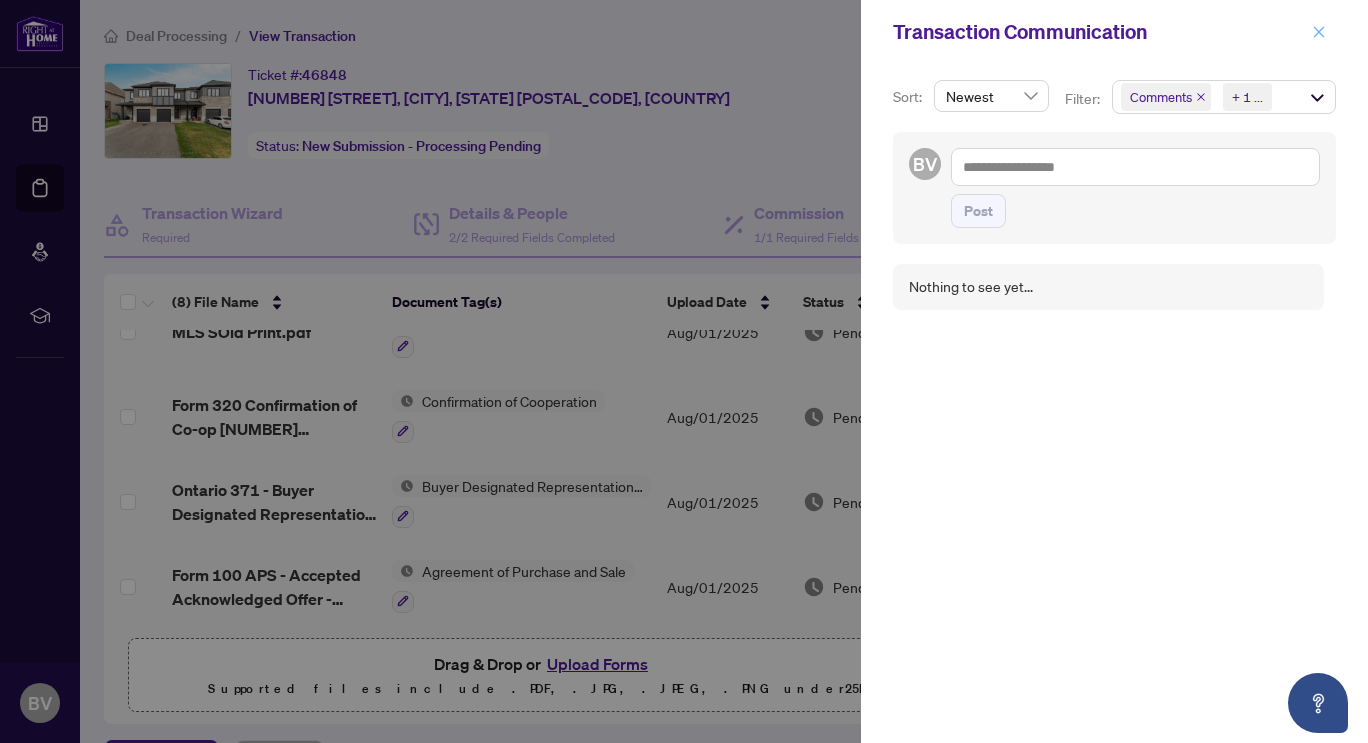 click at bounding box center [1319, 32] 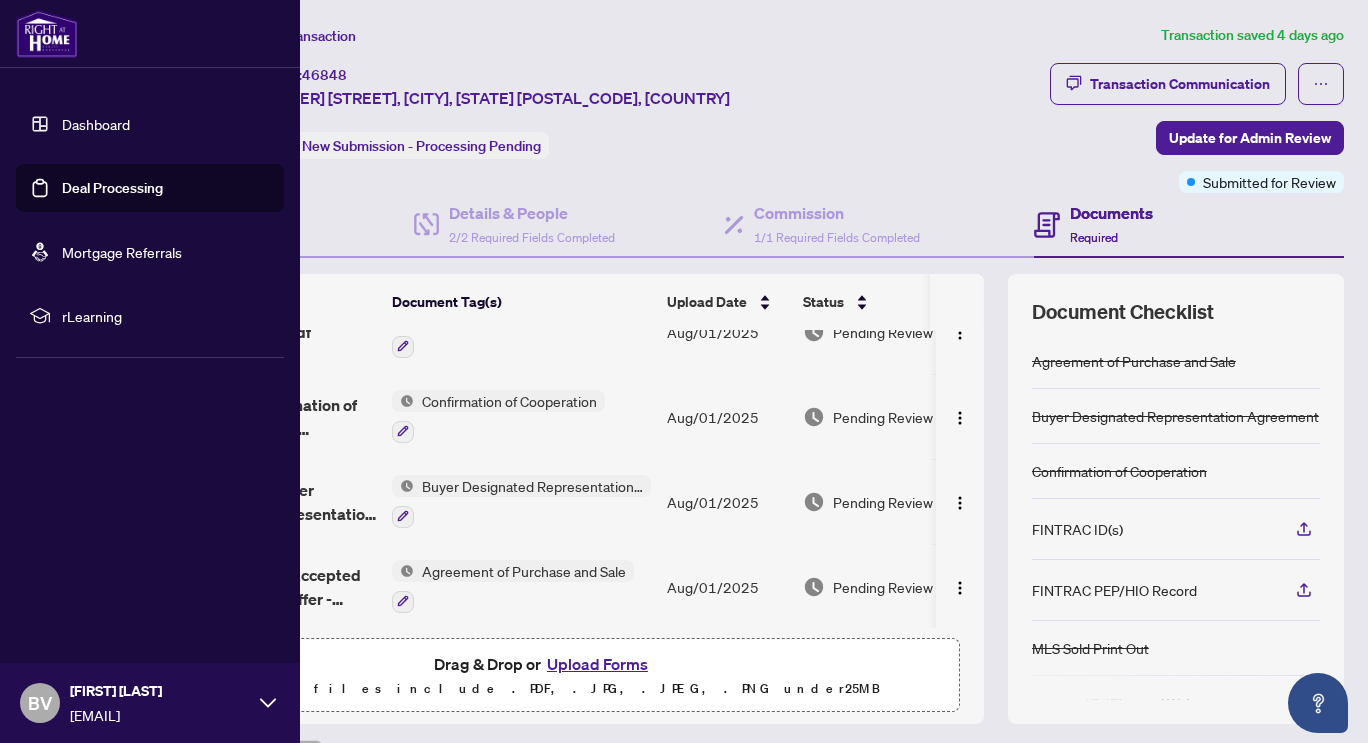 click on "Deal Processing" at bounding box center [112, 188] 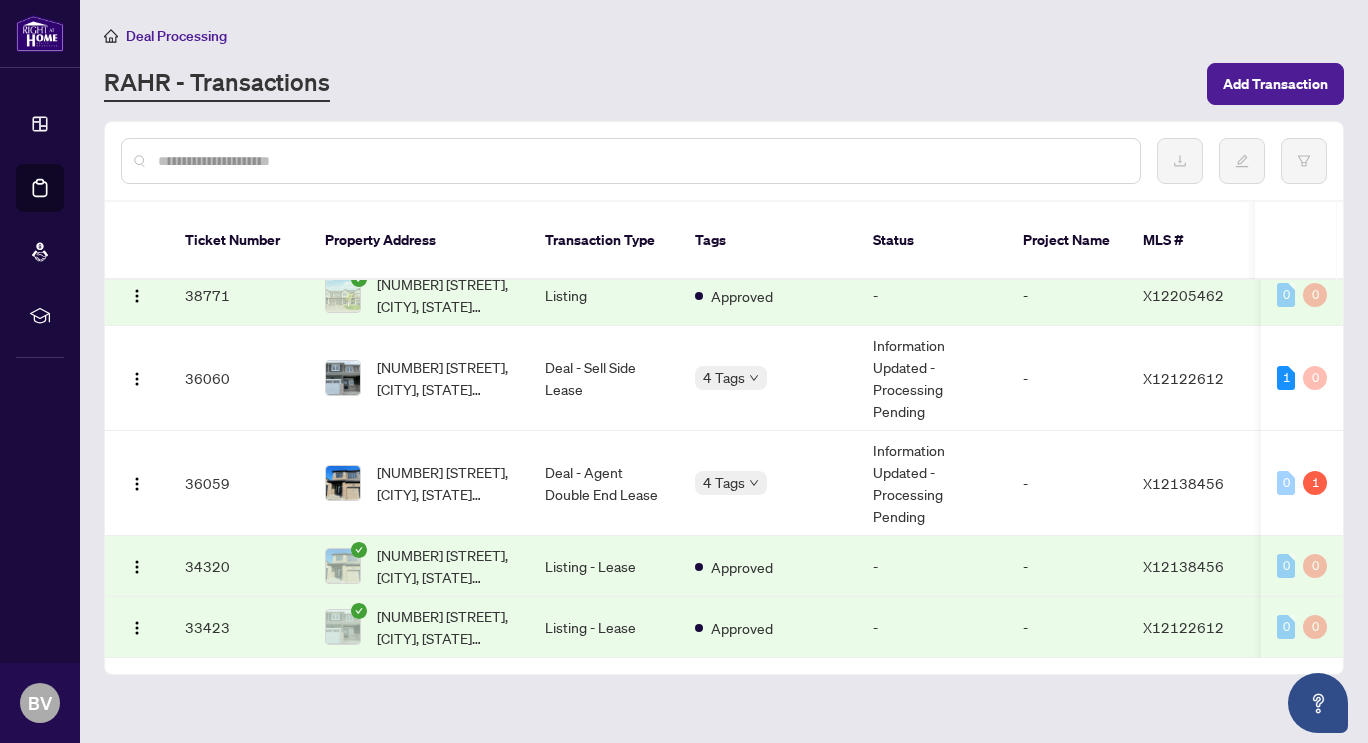 scroll, scrollTop: 1434, scrollLeft: 0, axis: vertical 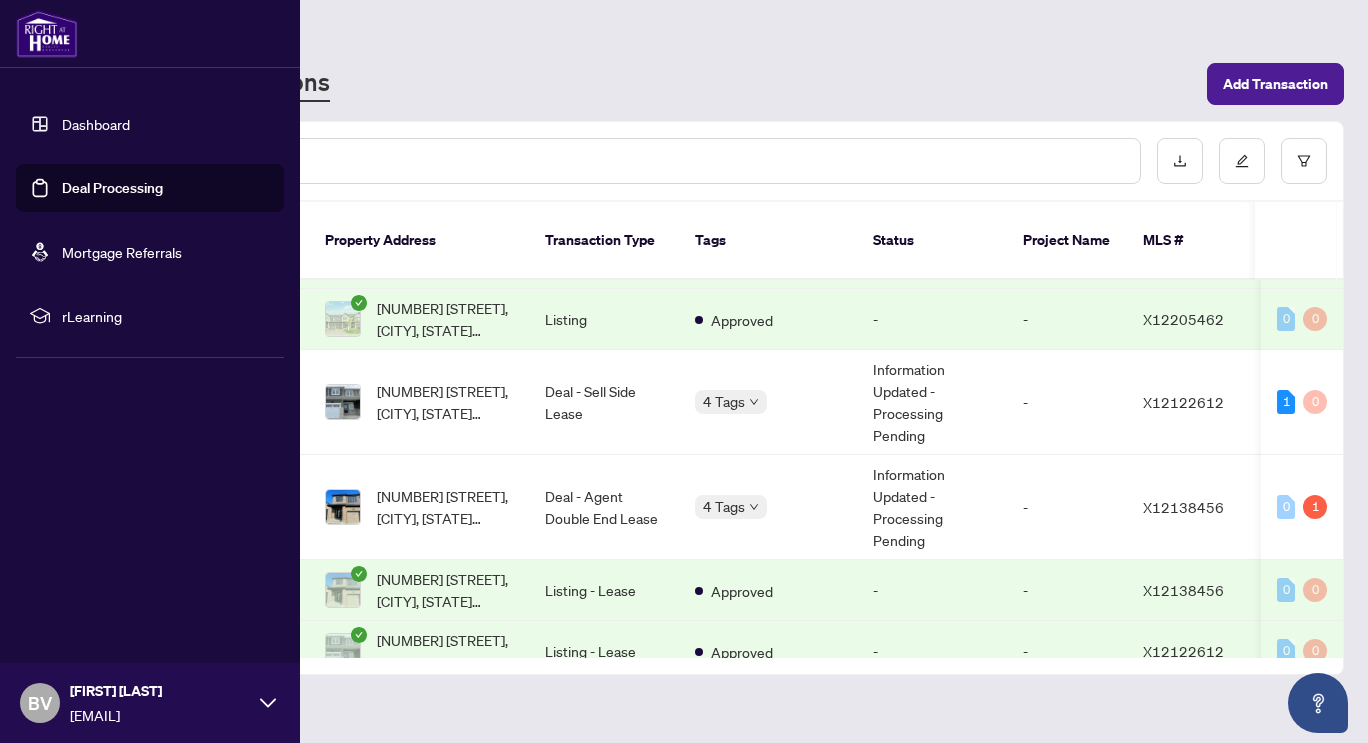 click at bounding box center [47, 34] 